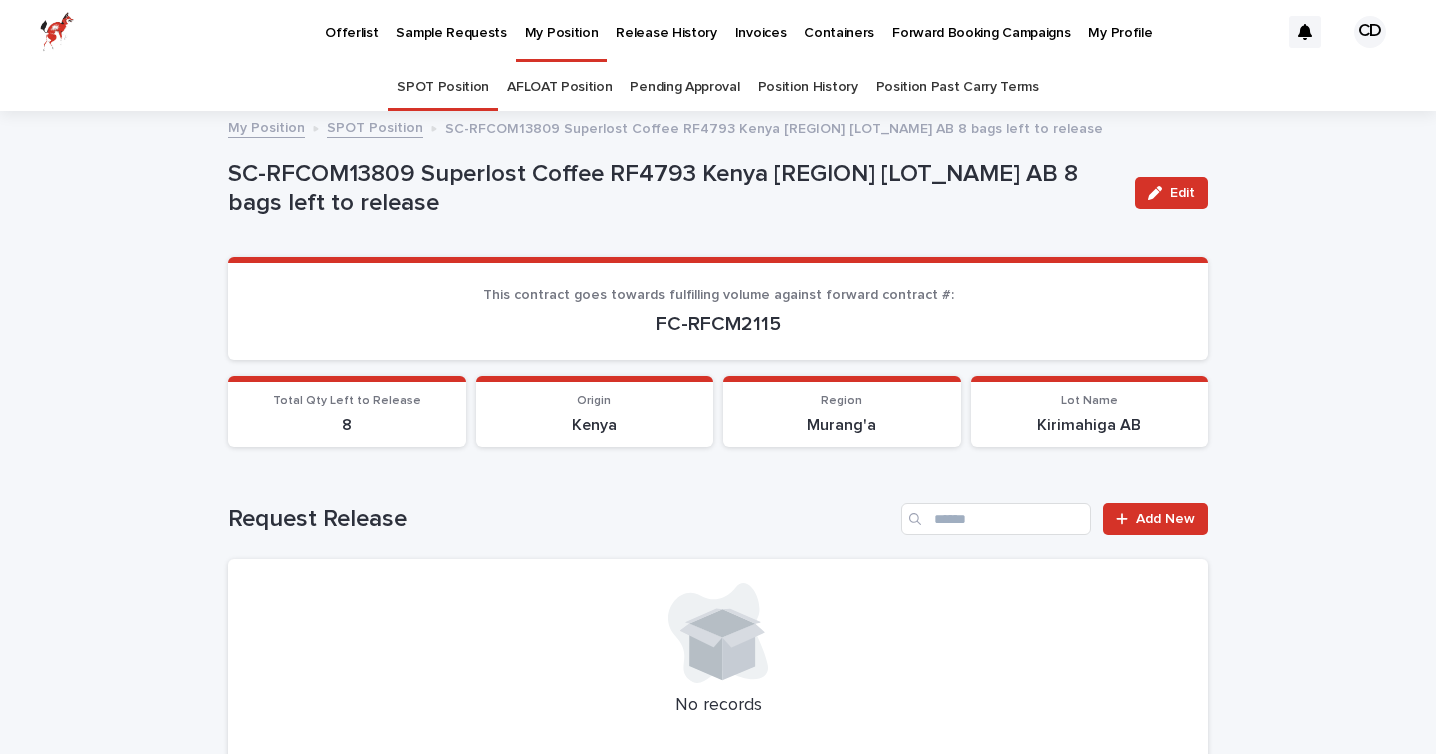 scroll, scrollTop: 0, scrollLeft: 0, axis: both 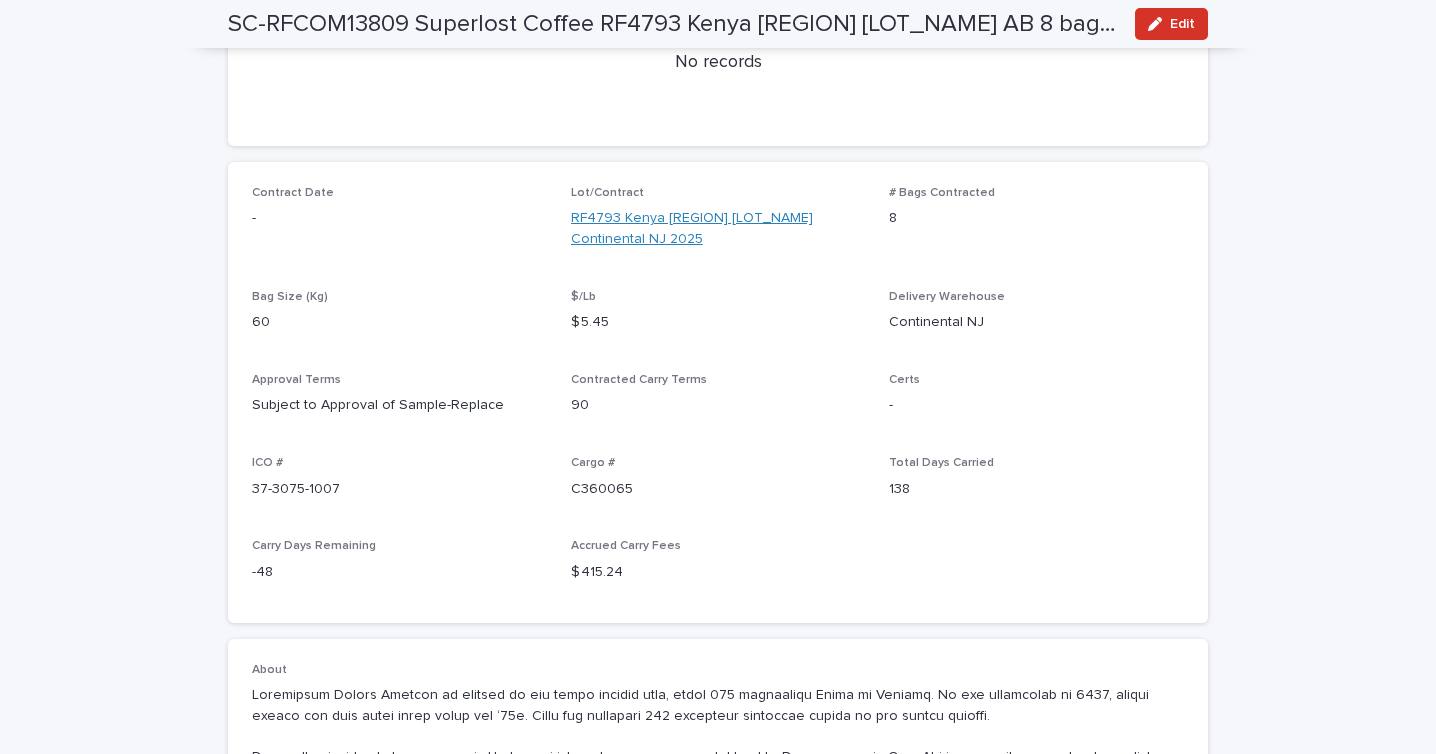 click on "RF4793 Kenya [REGION] [LOT_NAME]  Continental NJ 2025" at bounding box center [718, 229] 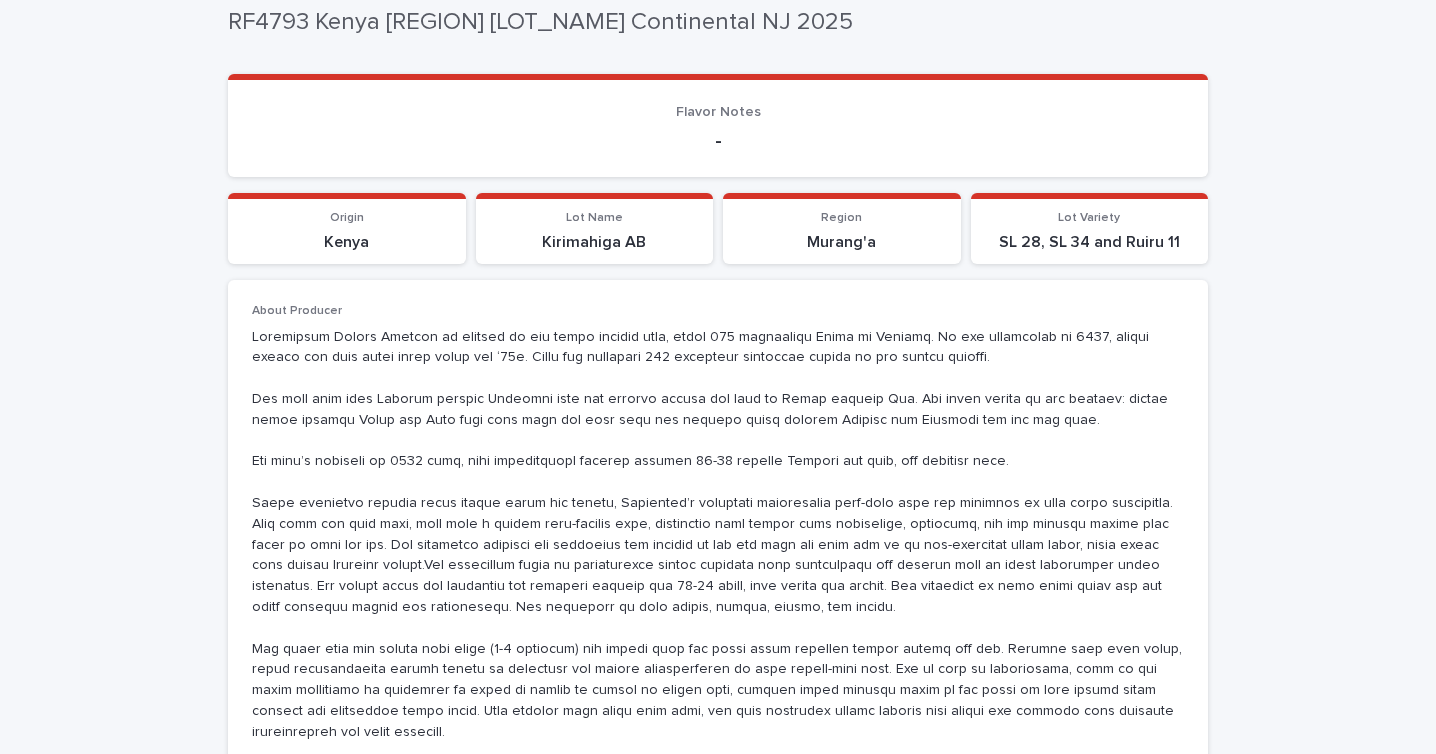 scroll, scrollTop: 3, scrollLeft: 0, axis: vertical 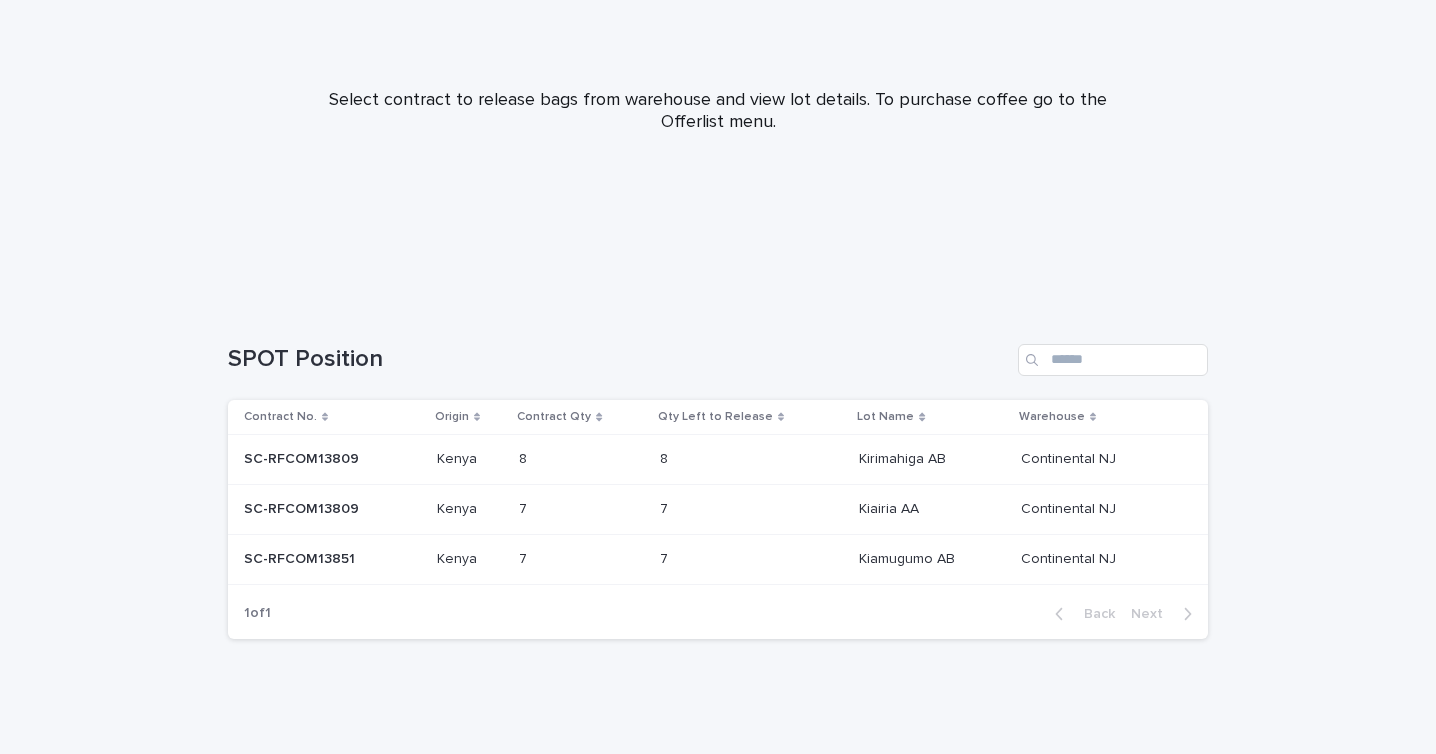 click on "Kiairia AA" at bounding box center (891, 507) 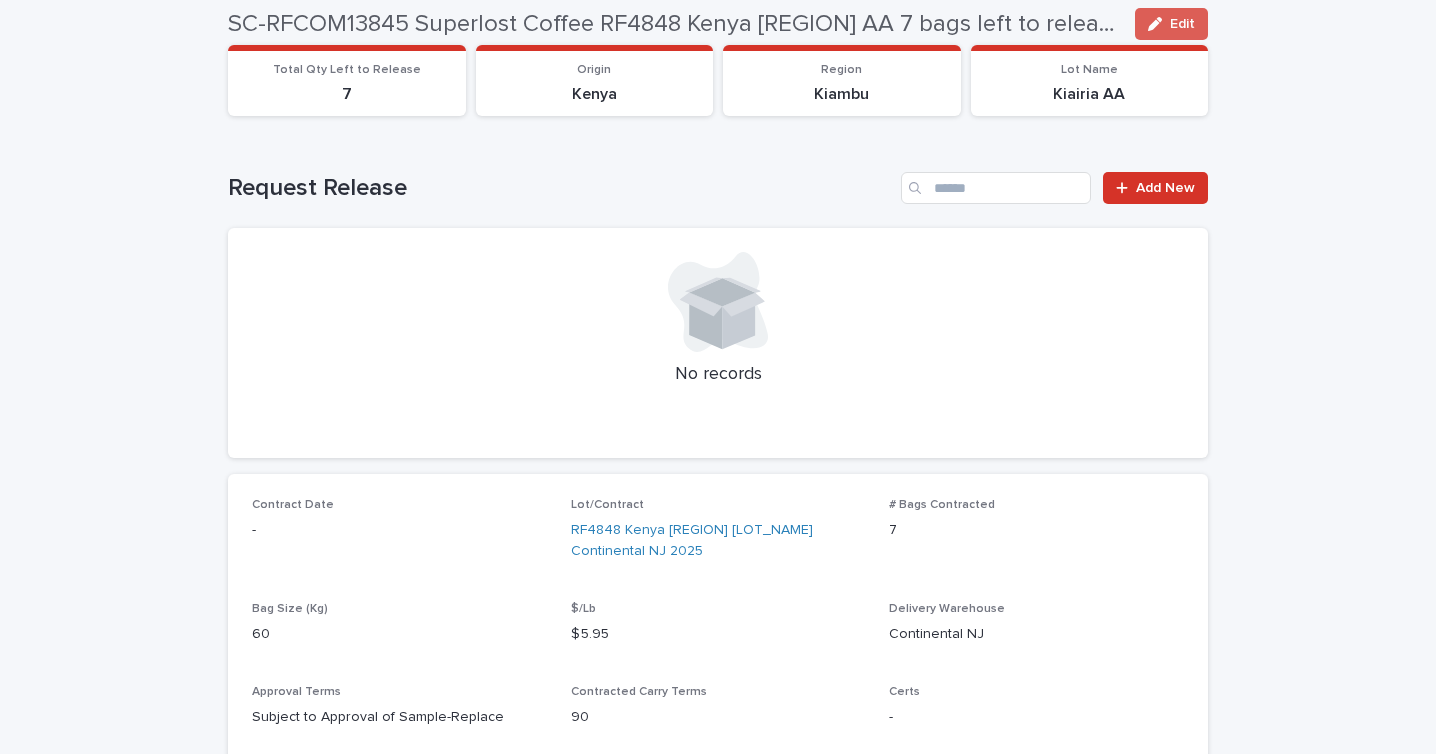 scroll, scrollTop: 331, scrollLeft: 0, axis: vertical 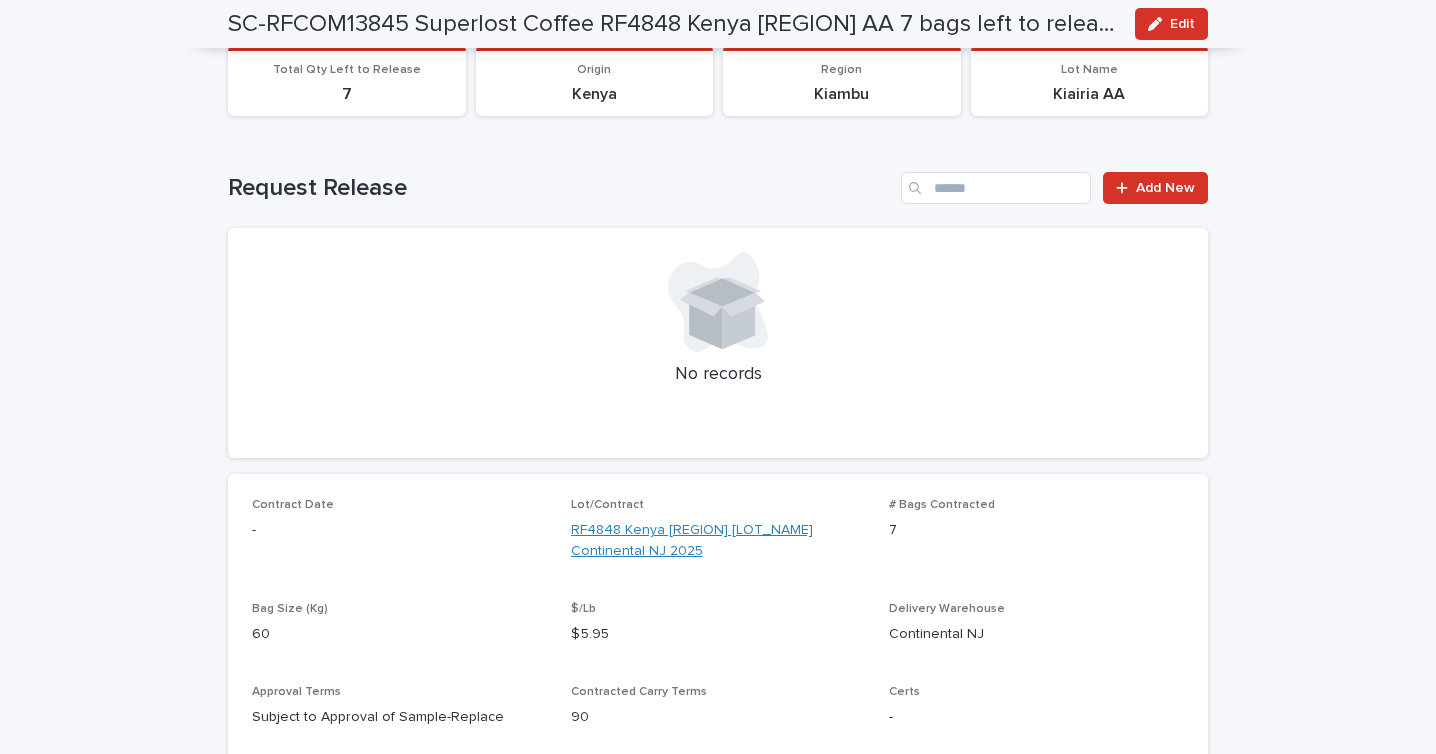 click on "RF4848 Kenya [REGION] [LOT_NAME]  Continental NJ 2025" at bounding box center (718, 541) 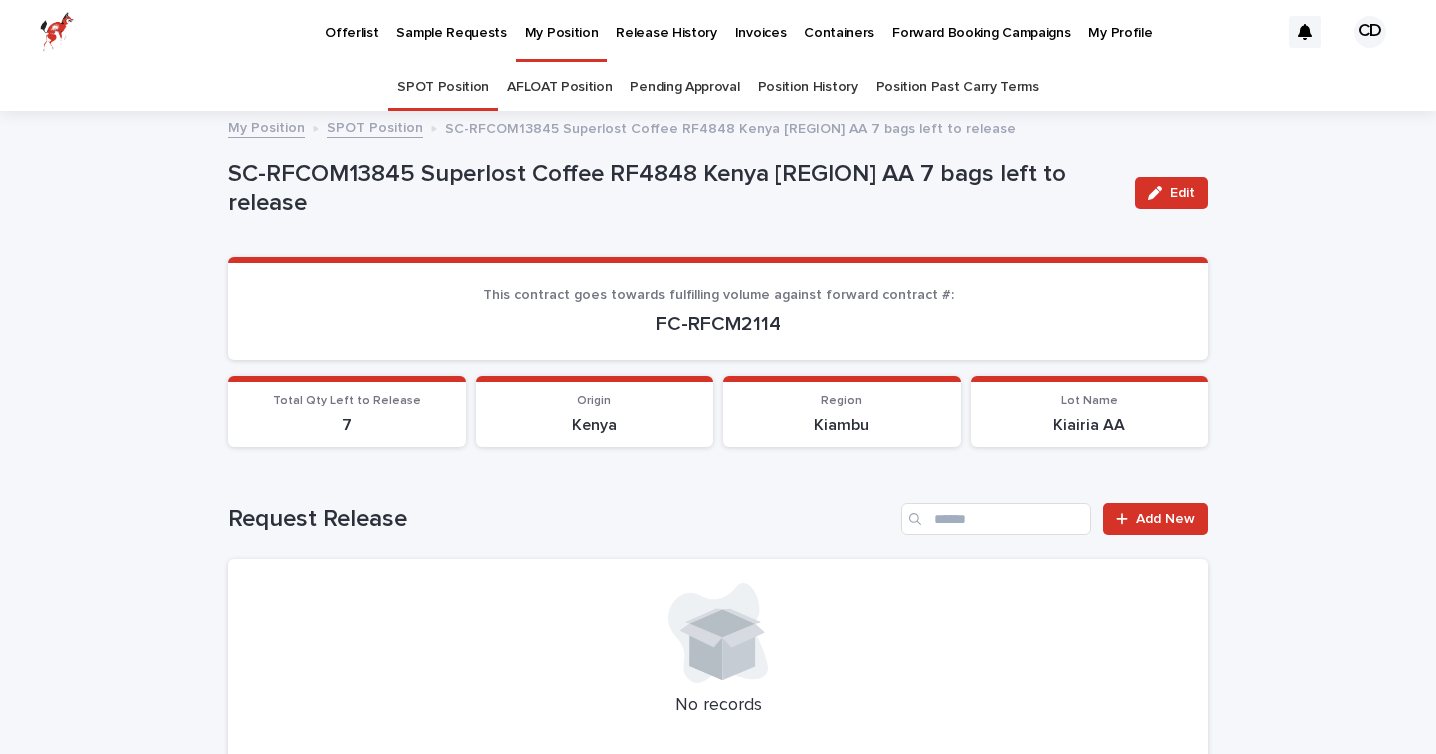scroll, scrollTop: 64, scrollLeft: 0, axis: vertical 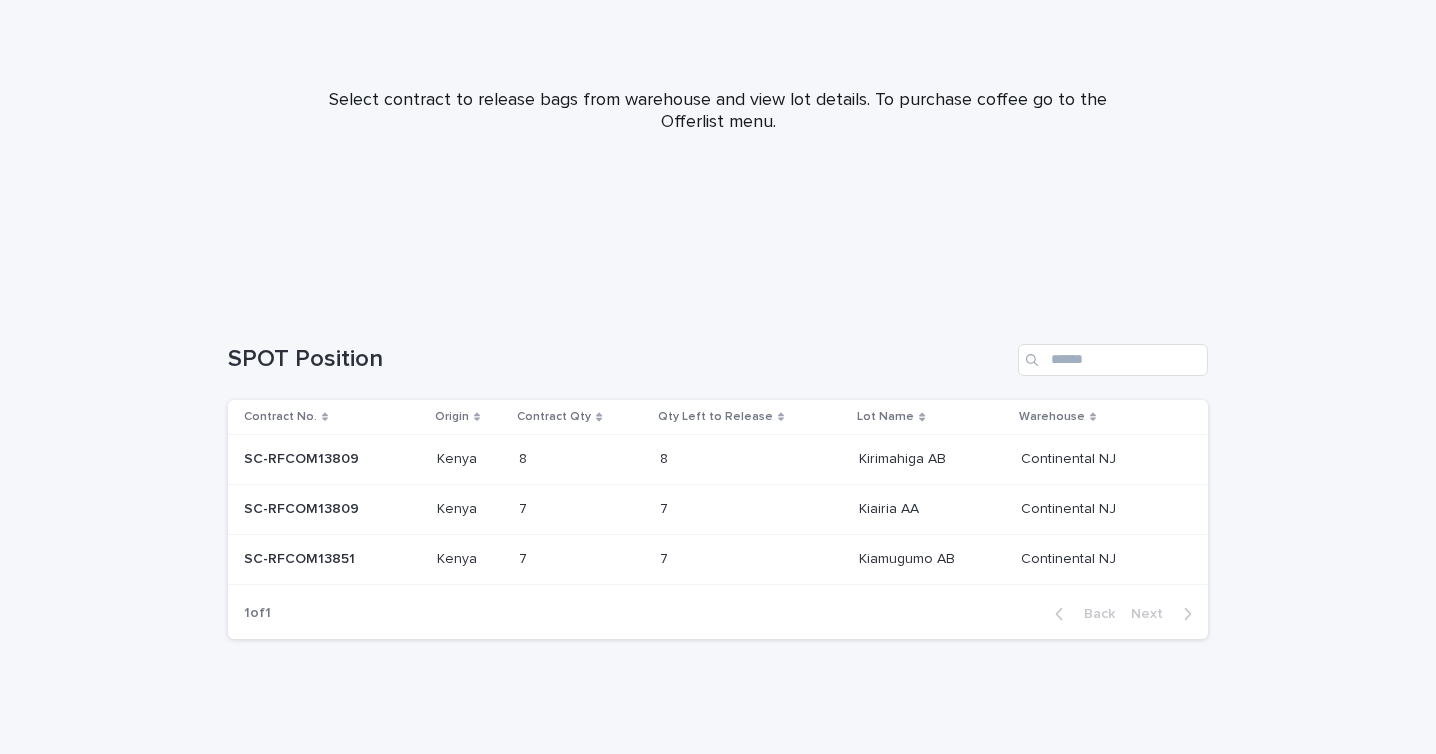 click on "8 8" at bounding box center [752, 459] 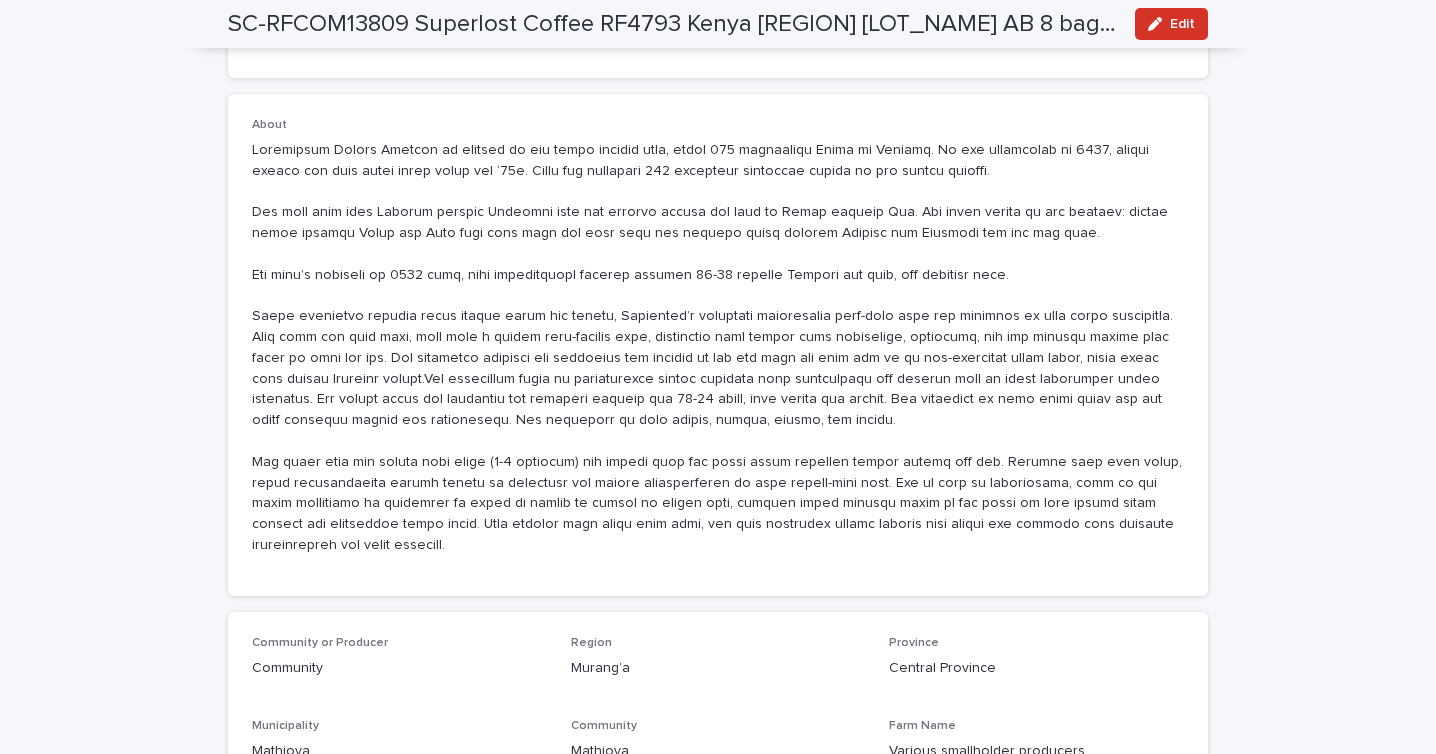 scroll, scrollTop: 1186, scrollLeft: 0, axis: vertical 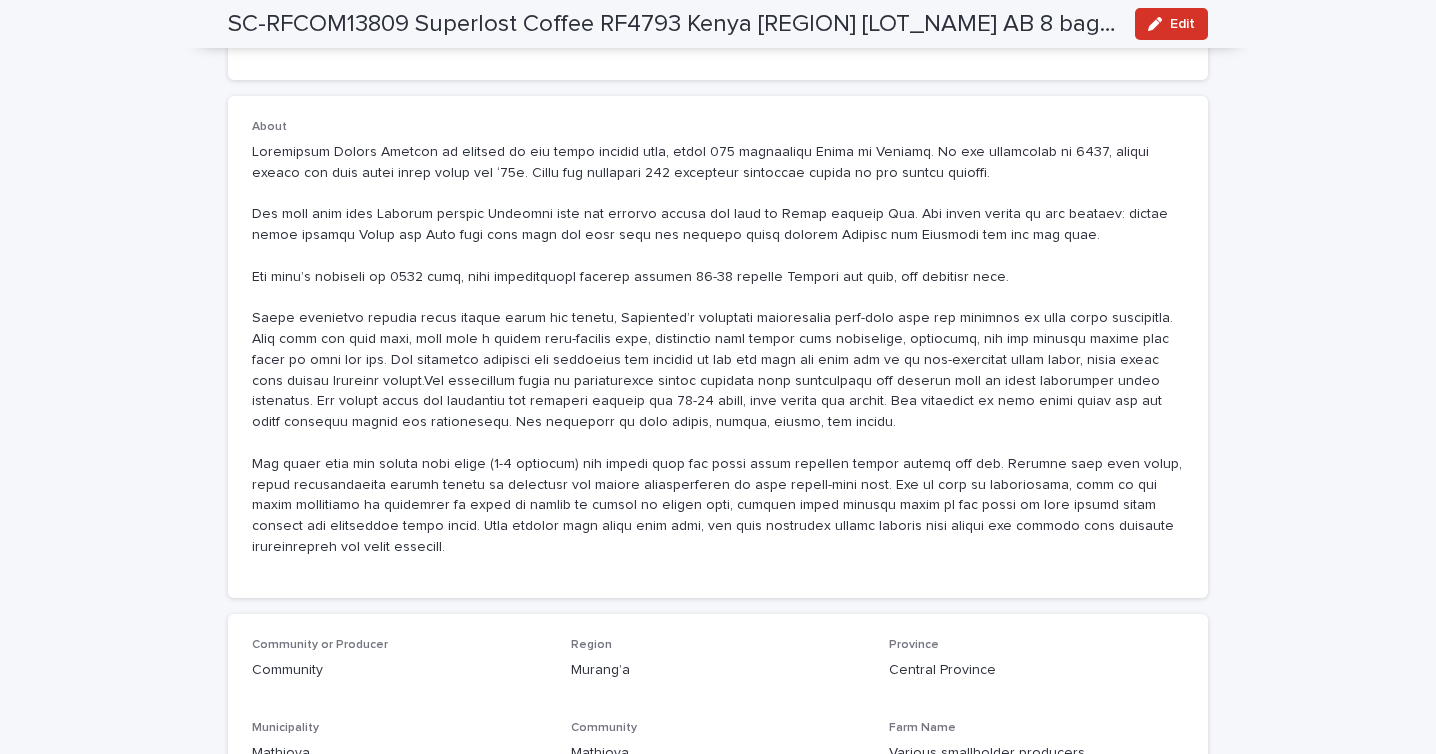 click on "Loading... Saving… Loading... Saving… Loading... Saving… SC-RFCOM13809 Superlost Coffee RF4793 Kenya [REGION] [LOT_NAME] AB 8 bags left to release Edit SC-RFCOM13809 Superlost Coffee RF4793 Kenya [REGION] [LOT_NAME] AB 8 bags left to release Edit Sorry, there was an error saving your record. Please try again. Please fill out the required fields below. Loading... Saving… Loading... Saving… Loading... Saving… Your release request exceeds the volume left in your position.   Someone from our team will be in touch to support. Loading... Saving… To approve a sample click Edit button. Click Save after 'approved' has been selected.  Loading... Saving… Loading... Saving… This contract goes towards fulfilling volume against forward contract #: FC-RFCM2115 Loading... Saving… ETA Arrival 3/19/2025 Loading... Saving… Shipping Container # - Container Booking Number NBI0120209 Shipping Line CMA Loading... Saving… Total Qty Left to Release 8 Origin Kenya Region [REGION] Lot Name [LOT_NAME] Loading... Saving… Flavor Notes - Loading..." at bounding box center [718, 218] 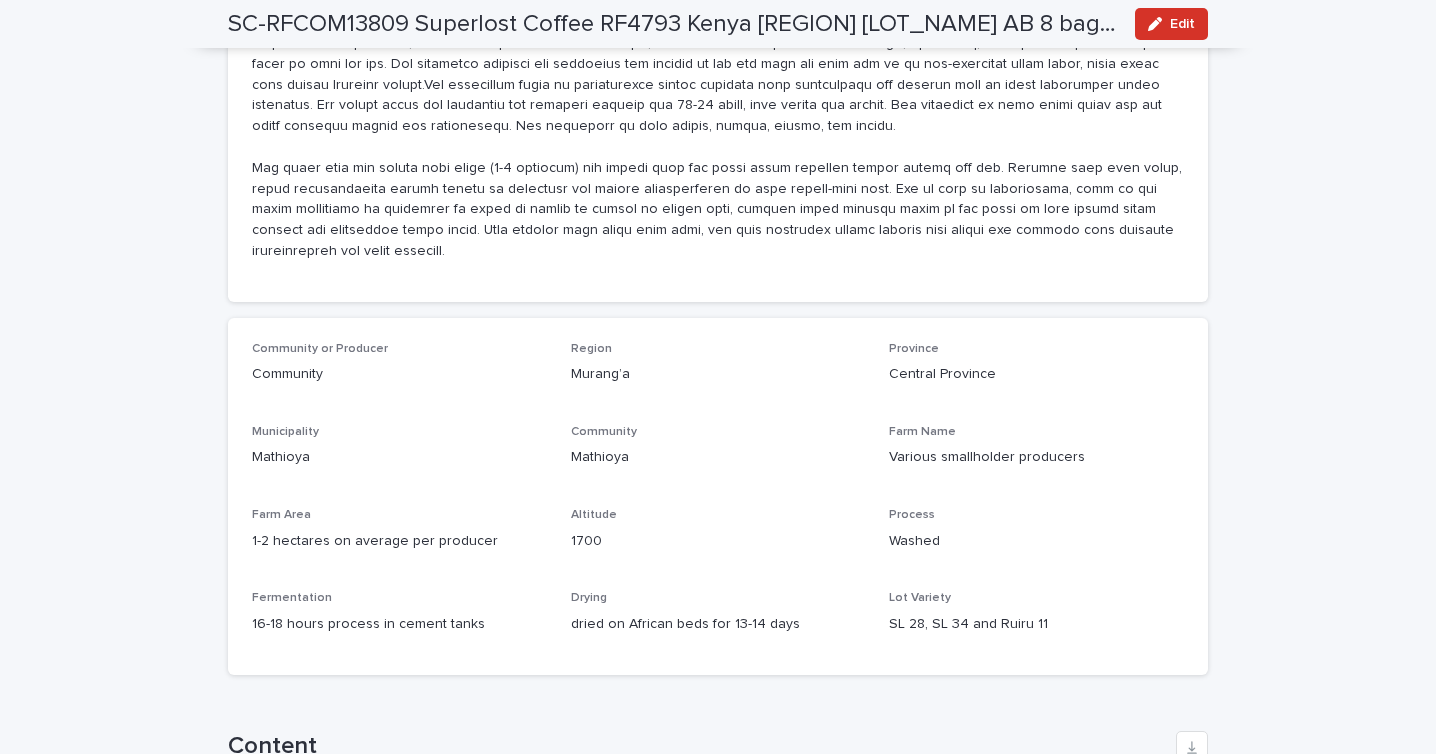 scroll, scrollTop: 1513, scrollLeft: 0, axis: vertical 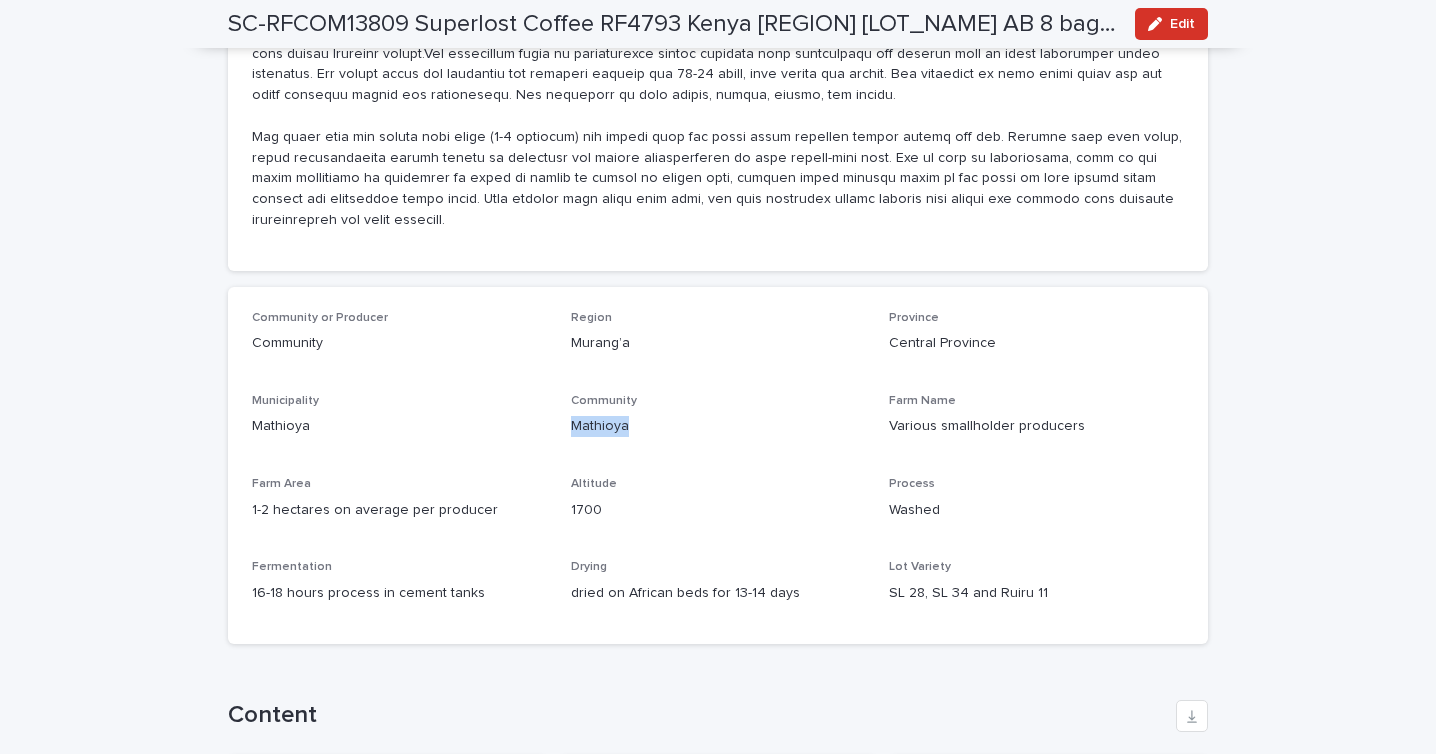 drag, startPoint x: 628, startPoint y: 406, endPoint x: 562, endPoint y: 406, distance: 66 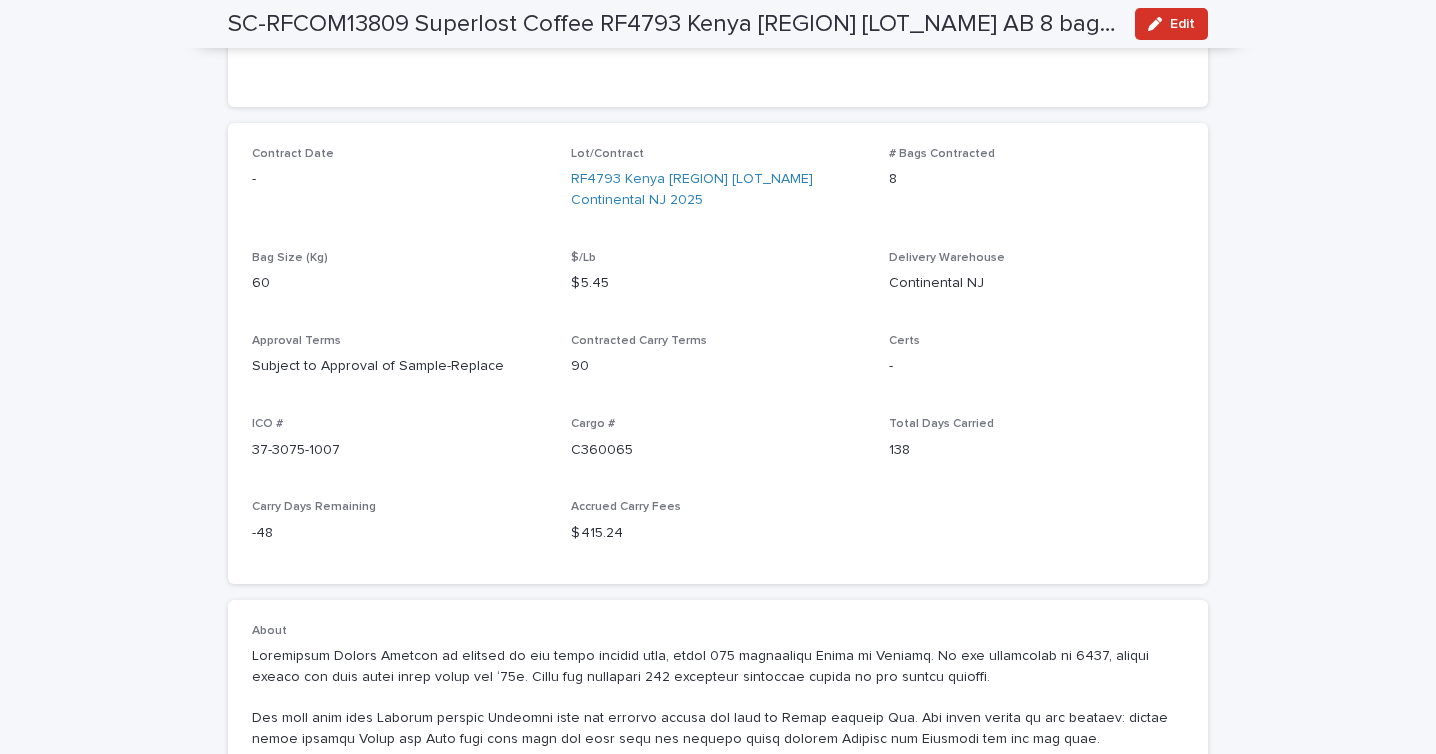 scroll, scrollTop: 677, scrollLeft: 0, axis: vertical 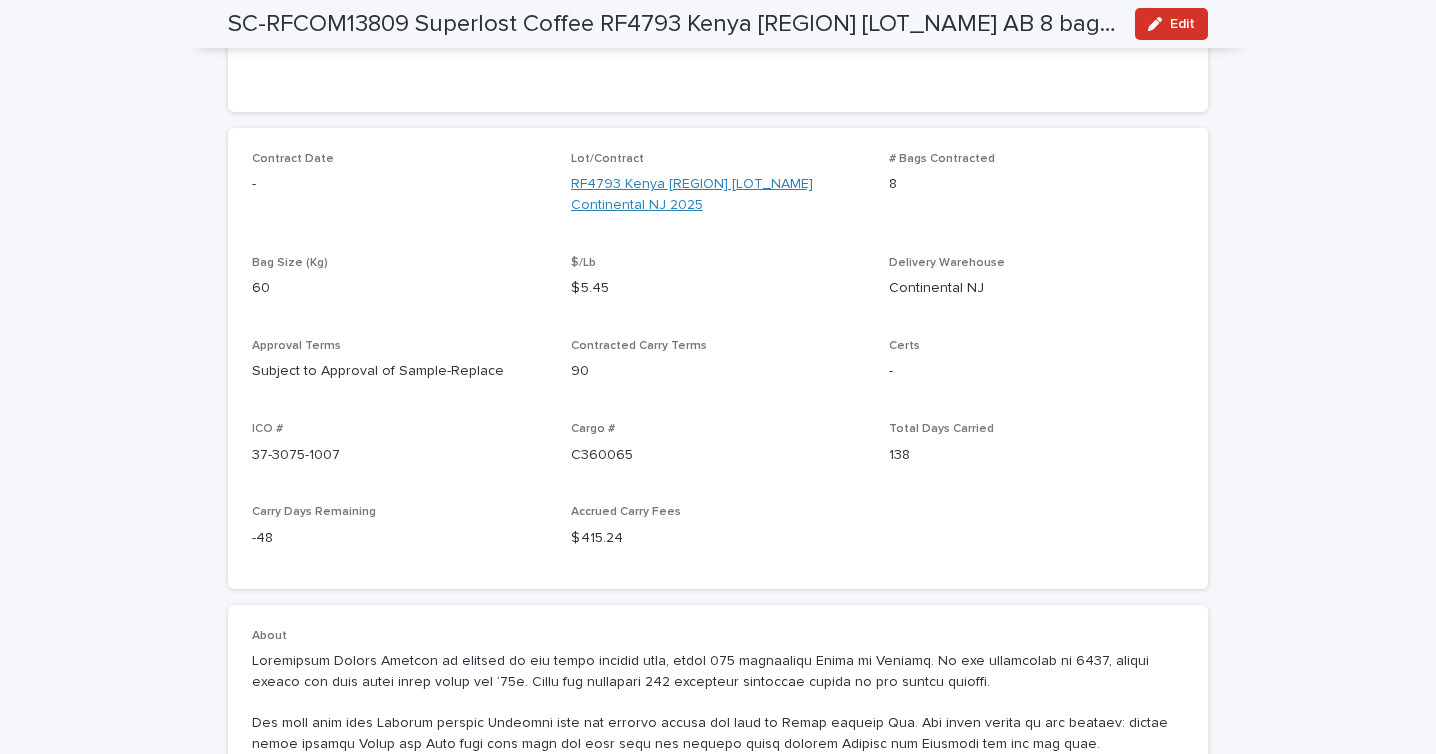click on "RF4793 Kenya [REGION] [LOT_NAME]  Continental NJ 2025" at bounding box center [718, 195] 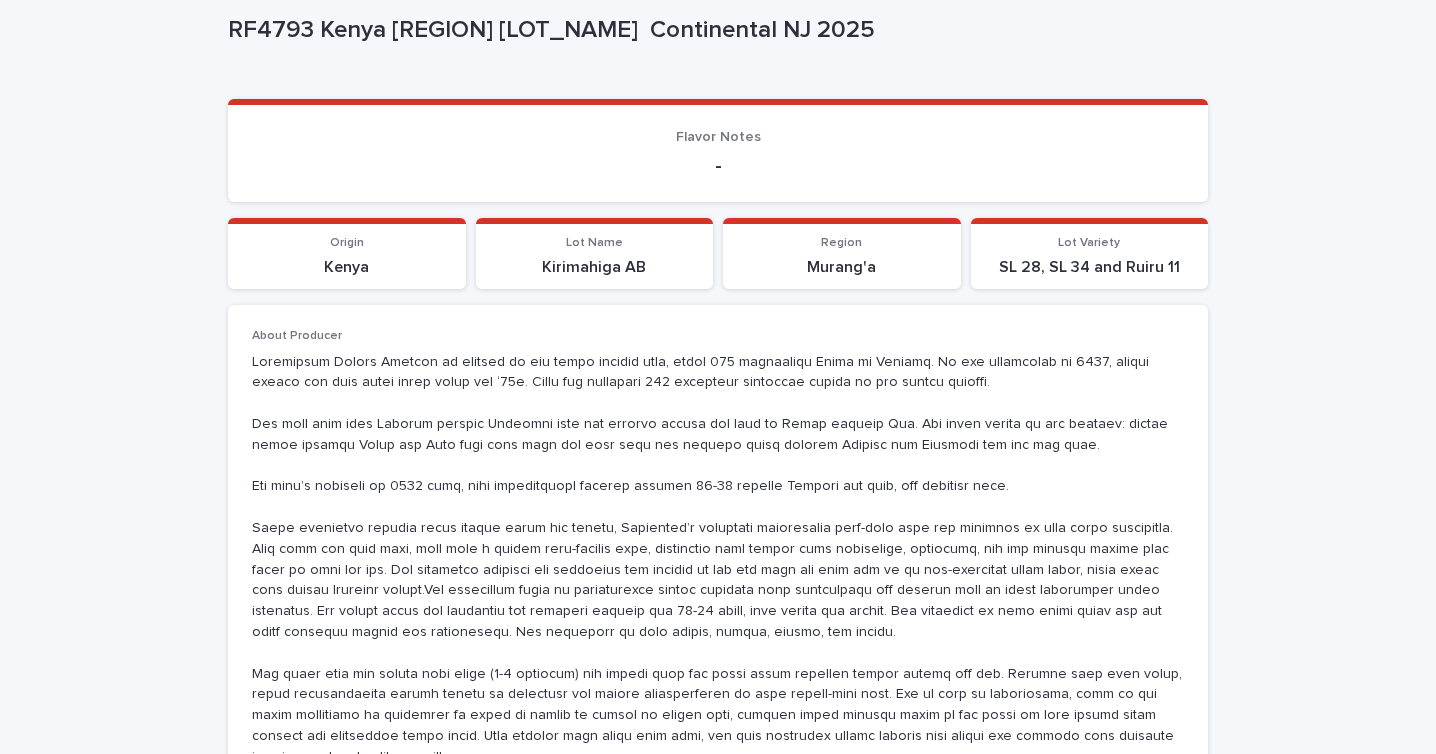 scroll, scrollTop: 150, scrollLeft: 0, axis: vertical 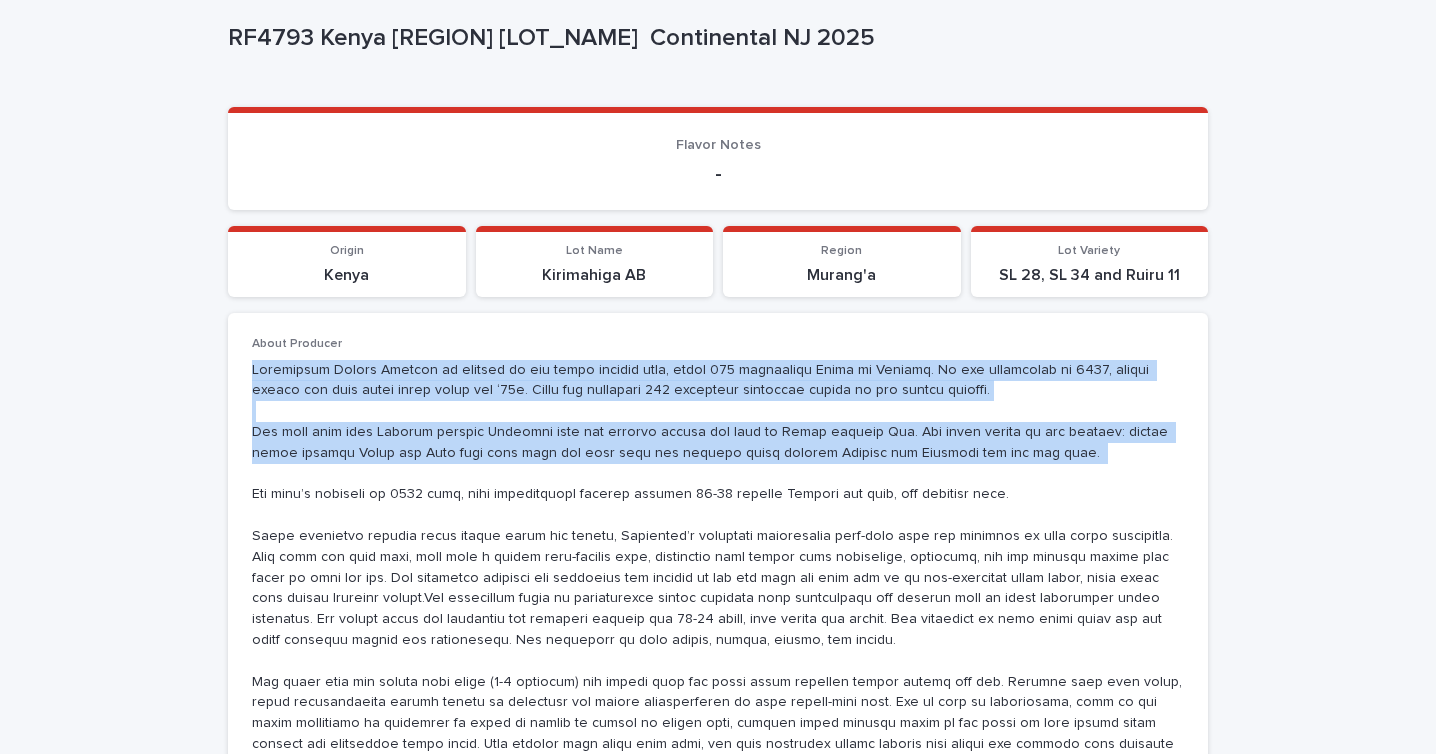 drag, startPoint x: 253, startPoint y: 372, endPoint x: 537, endPoint y: 458, distance: 296.73557 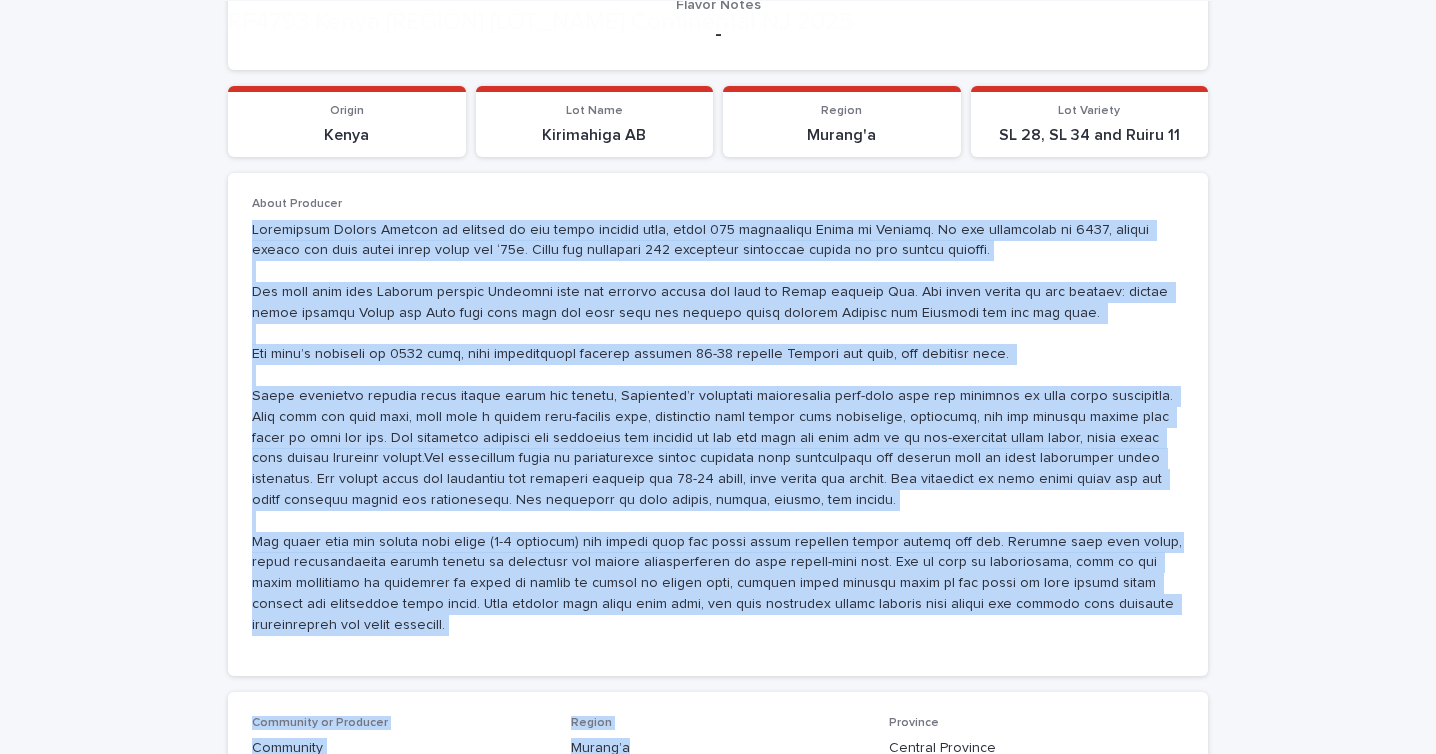 scroll, scrollTop: 291, scrollLeft: 0, axis: vertical 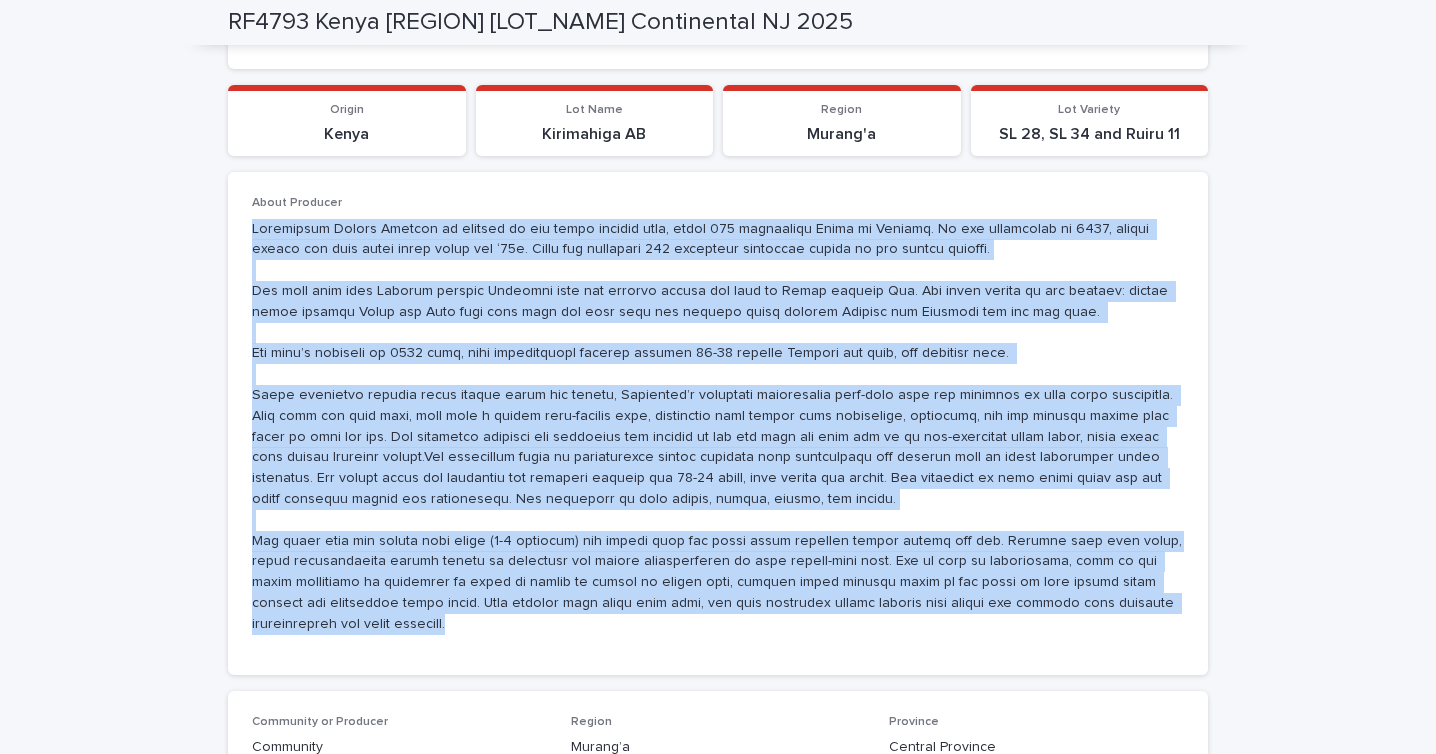 drag, startPoint x: 251, startPoint y: 369, endPoint x: 1127, endPoint y: 609, distance: 908.2819 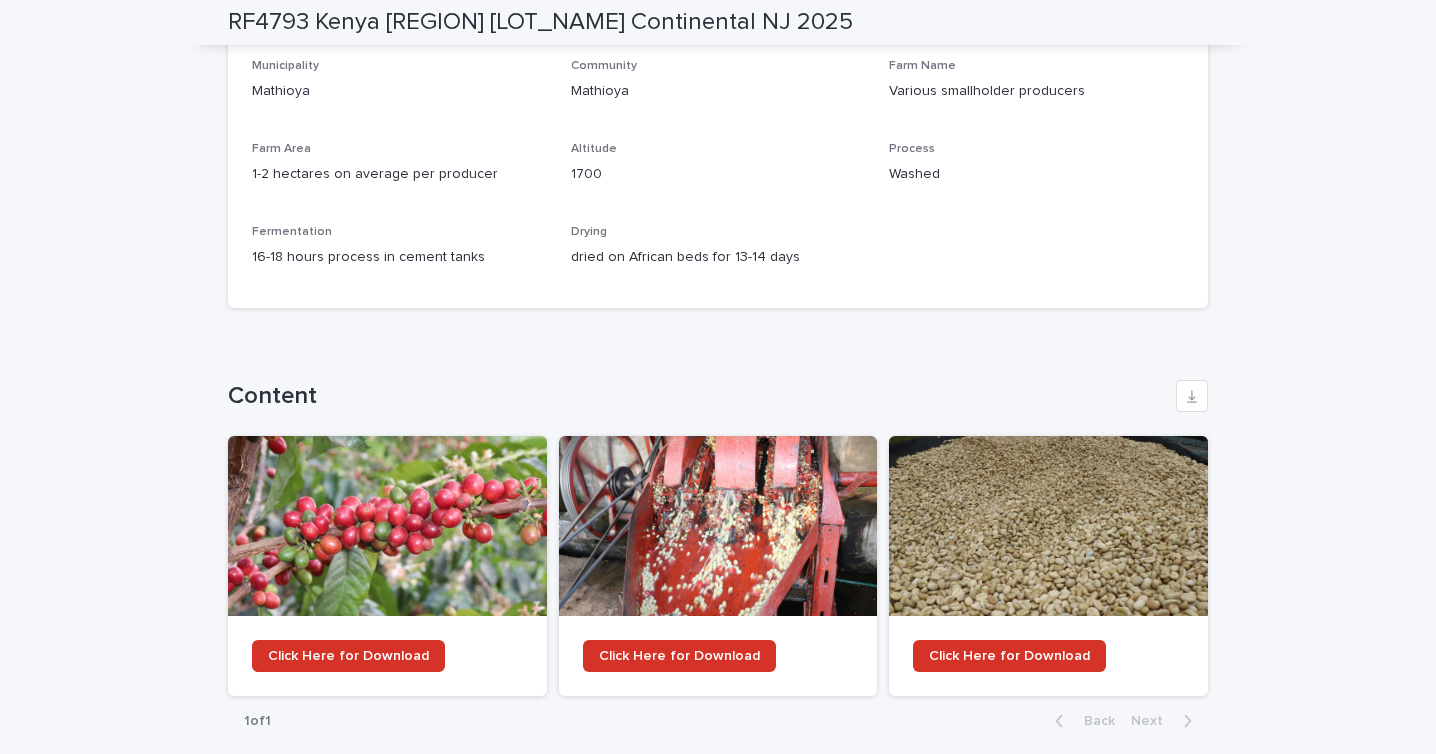 scroll, scrollTop: 1117, scrollLeft: 0, axis: vertical 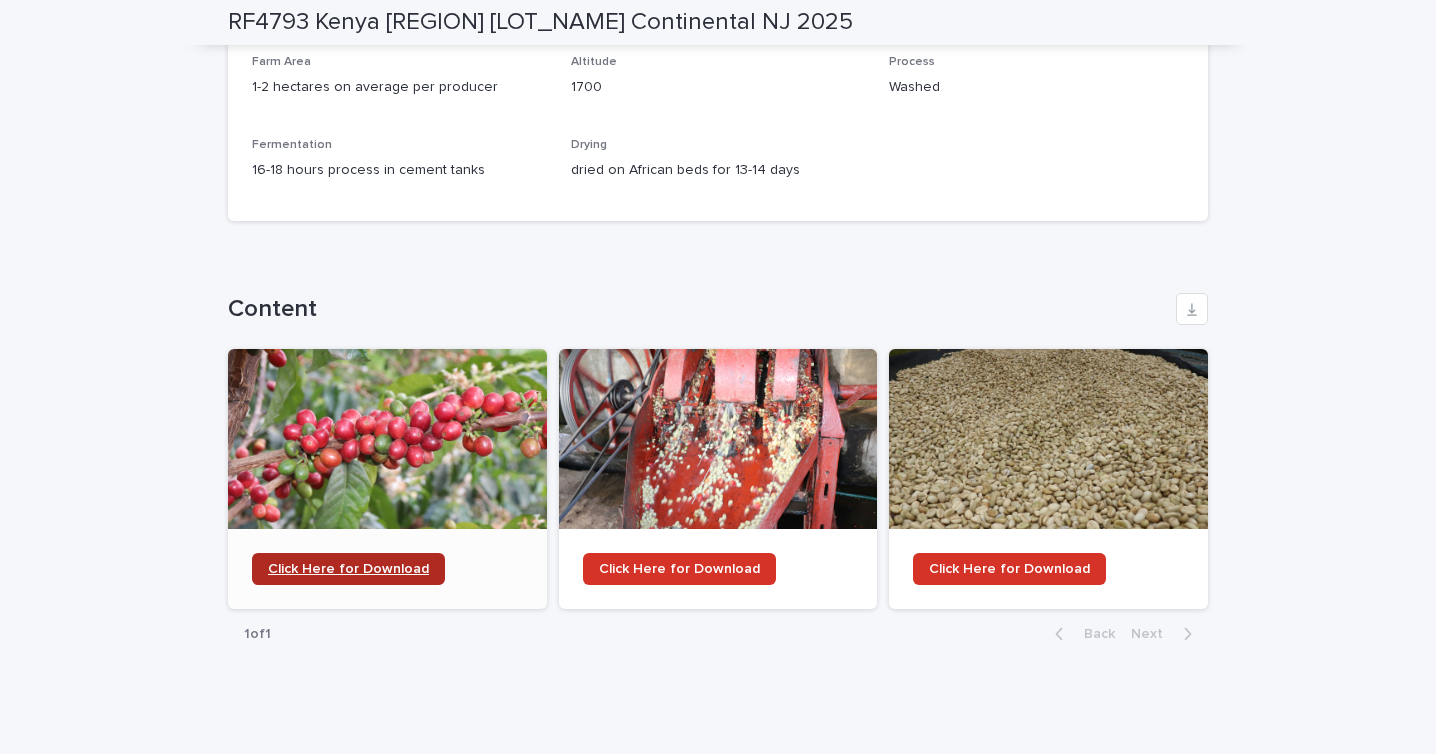 click on "Click Here for Download" at bounding box center (348, 569) 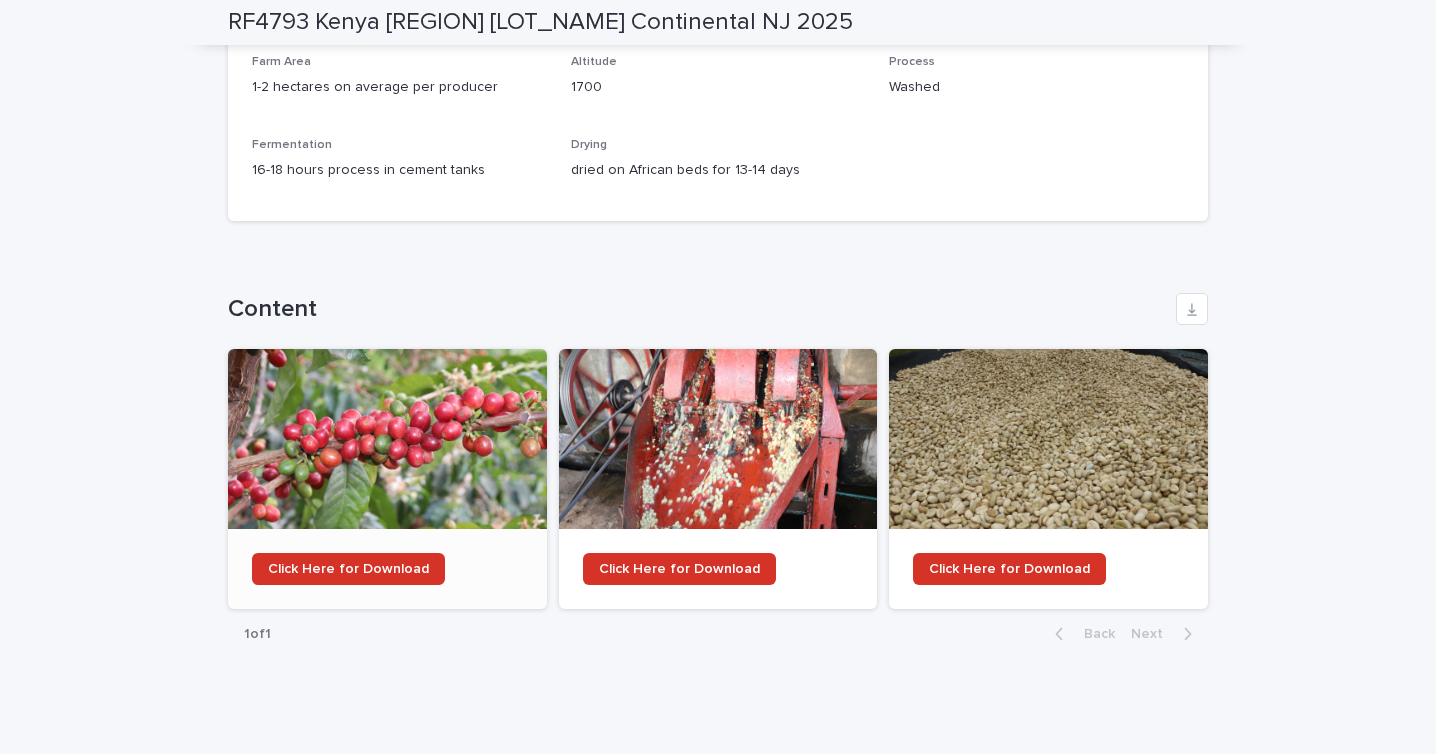 click at bounding box center [387, 439] 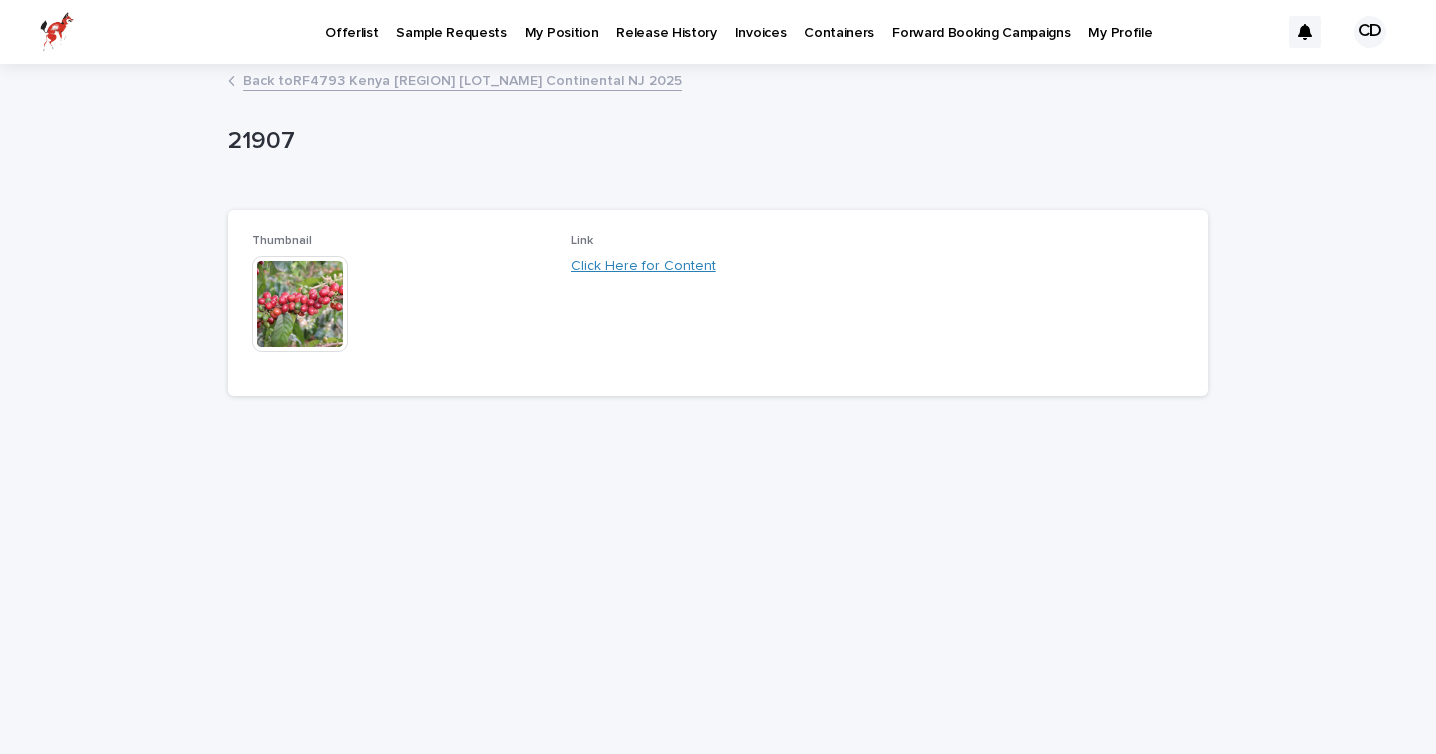 click on "Click Here for Content" at bounding box center (643, 266) 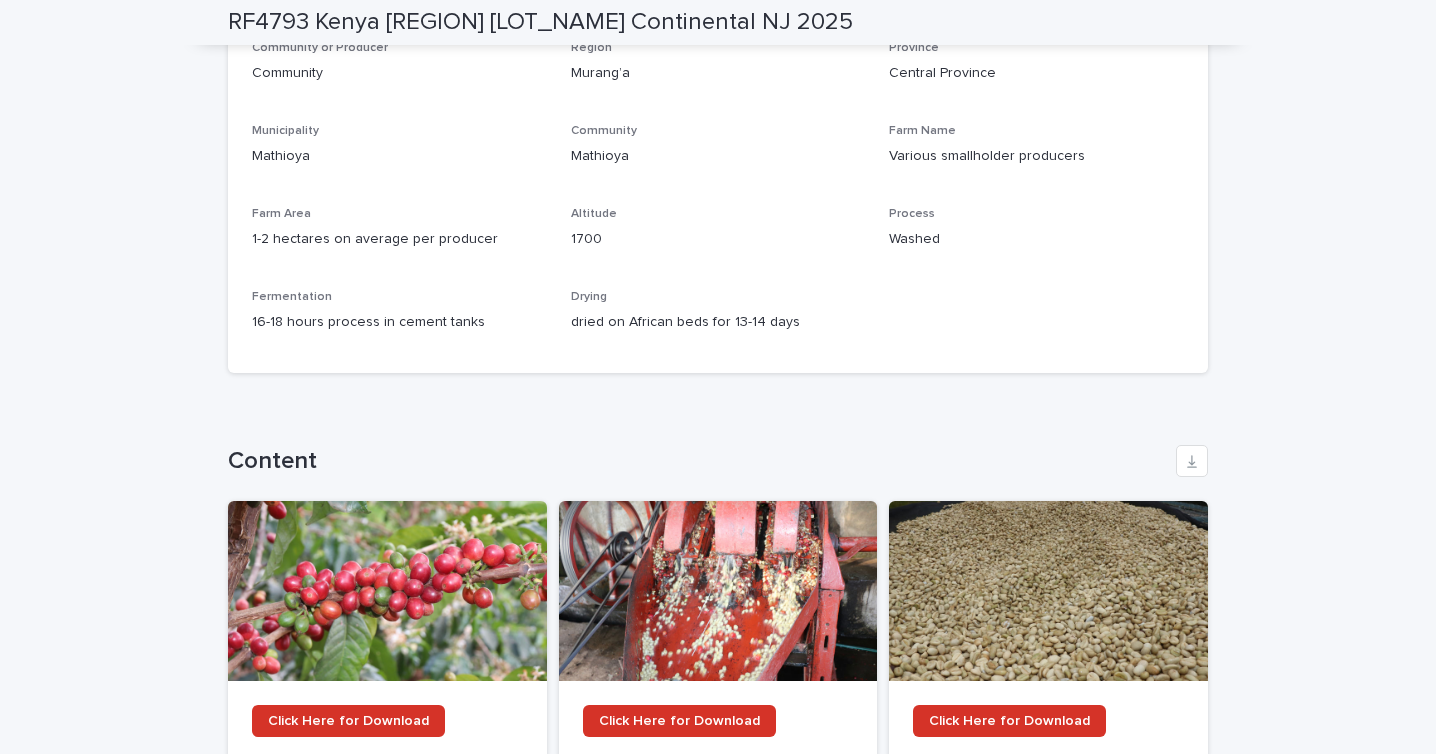 scroll, scrollTop: 1117, scrollLeft: 0, axis: vertical 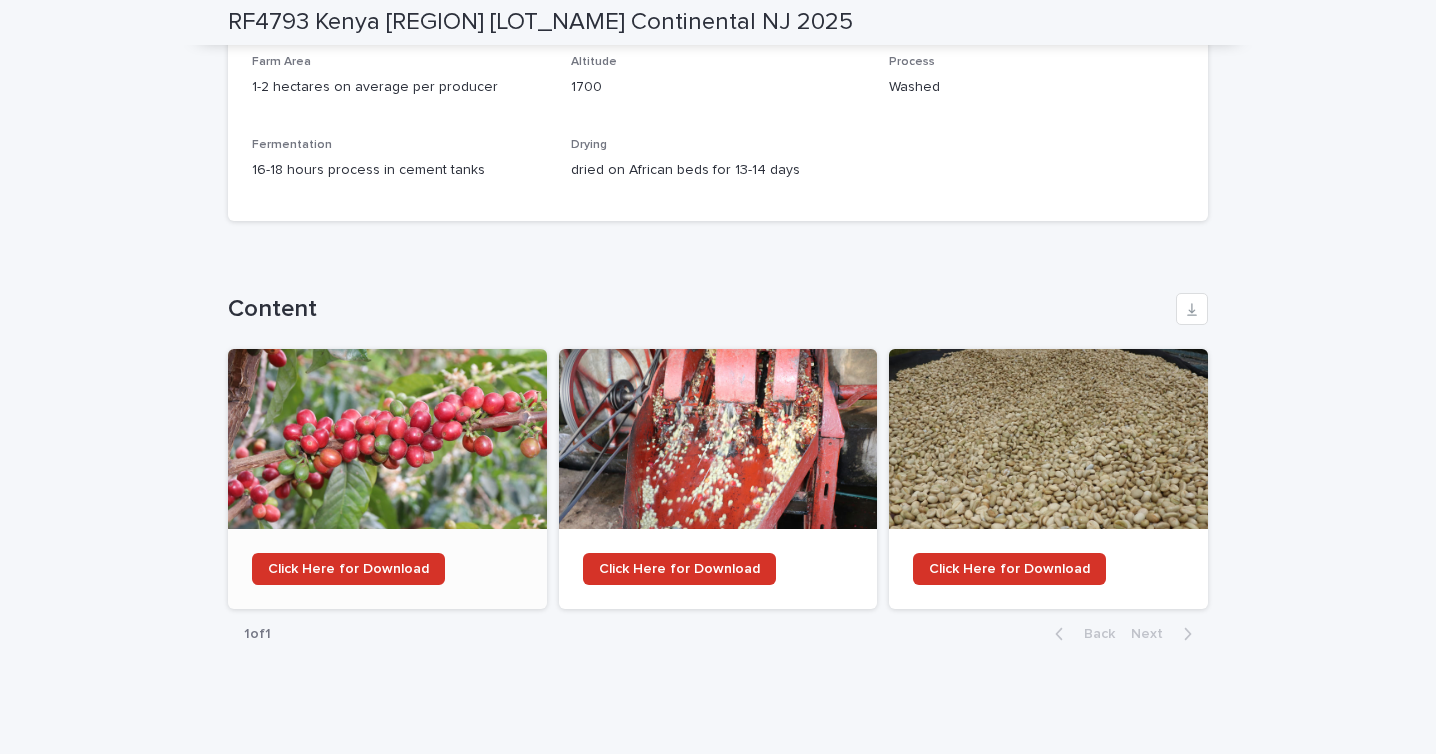 click at bounding box center (387, 439) 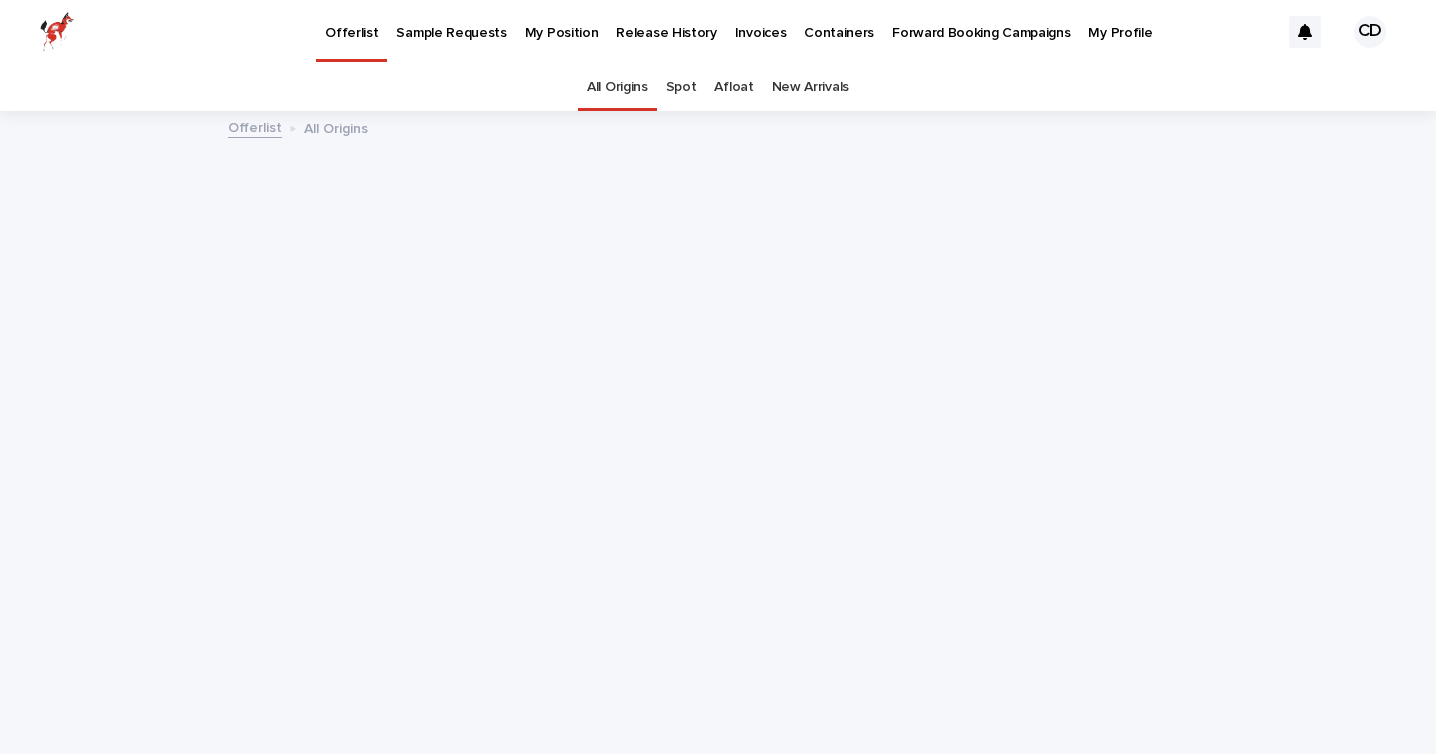 scroll, scrollTop: 0, scrollLeft: 0, axis: both 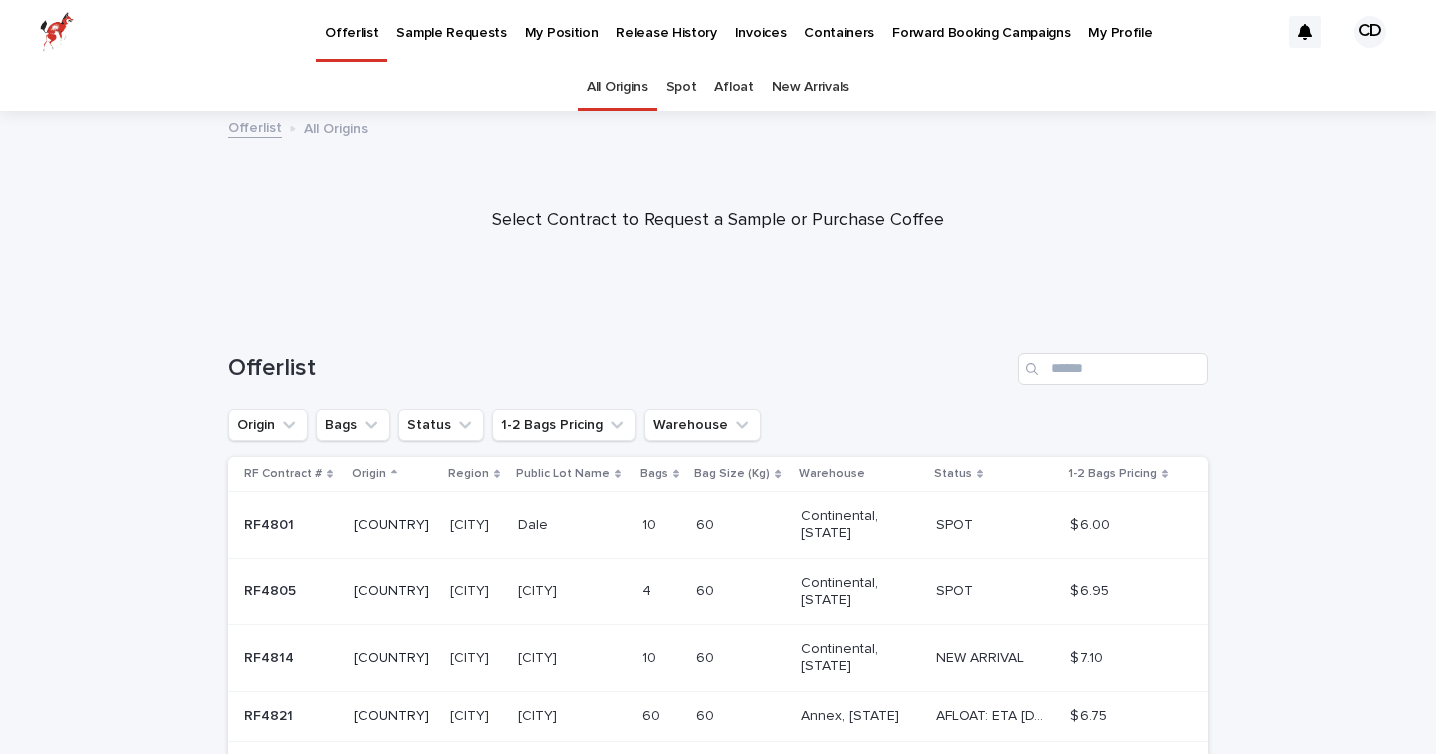 click on "My Position" at bounding box center [562, 21] 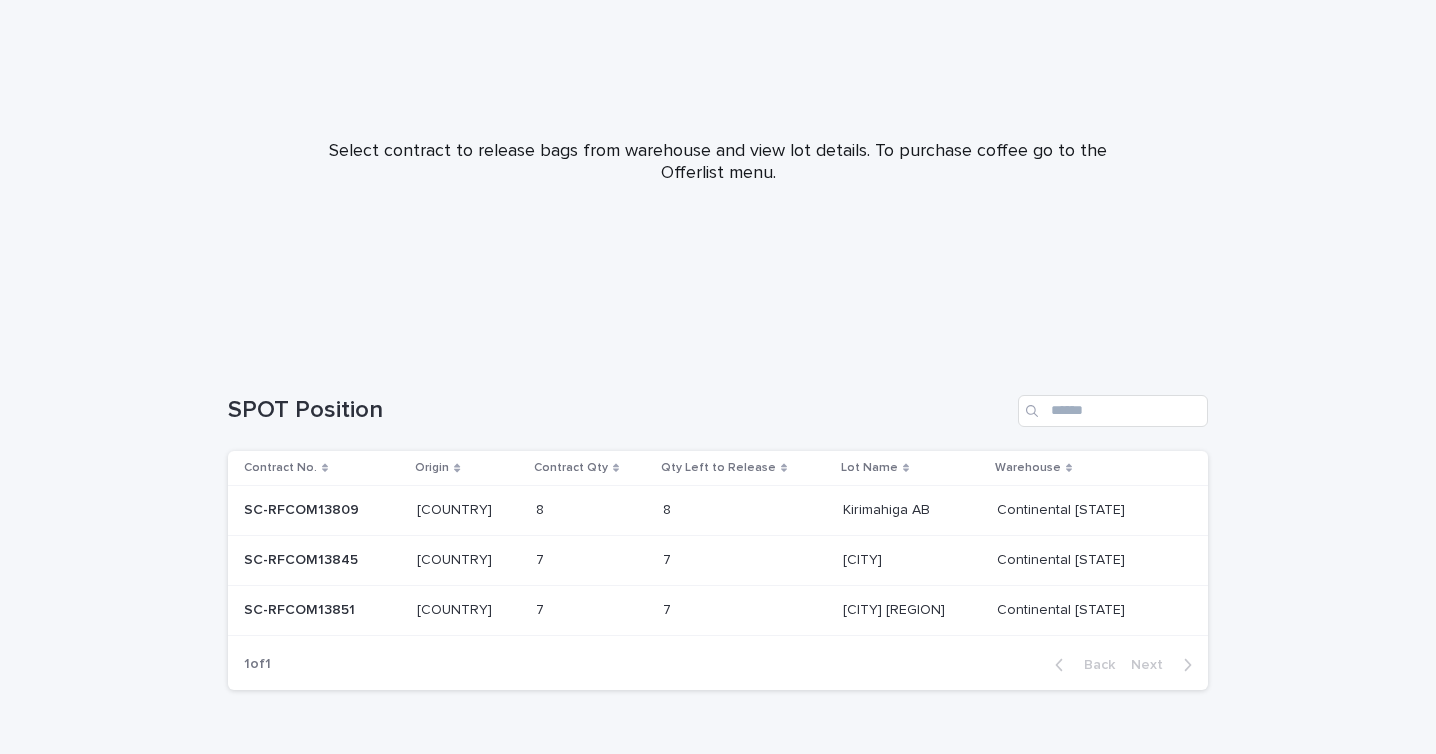 scroll, scrollTop: 209, scrollLeft: 0, axis: vertical 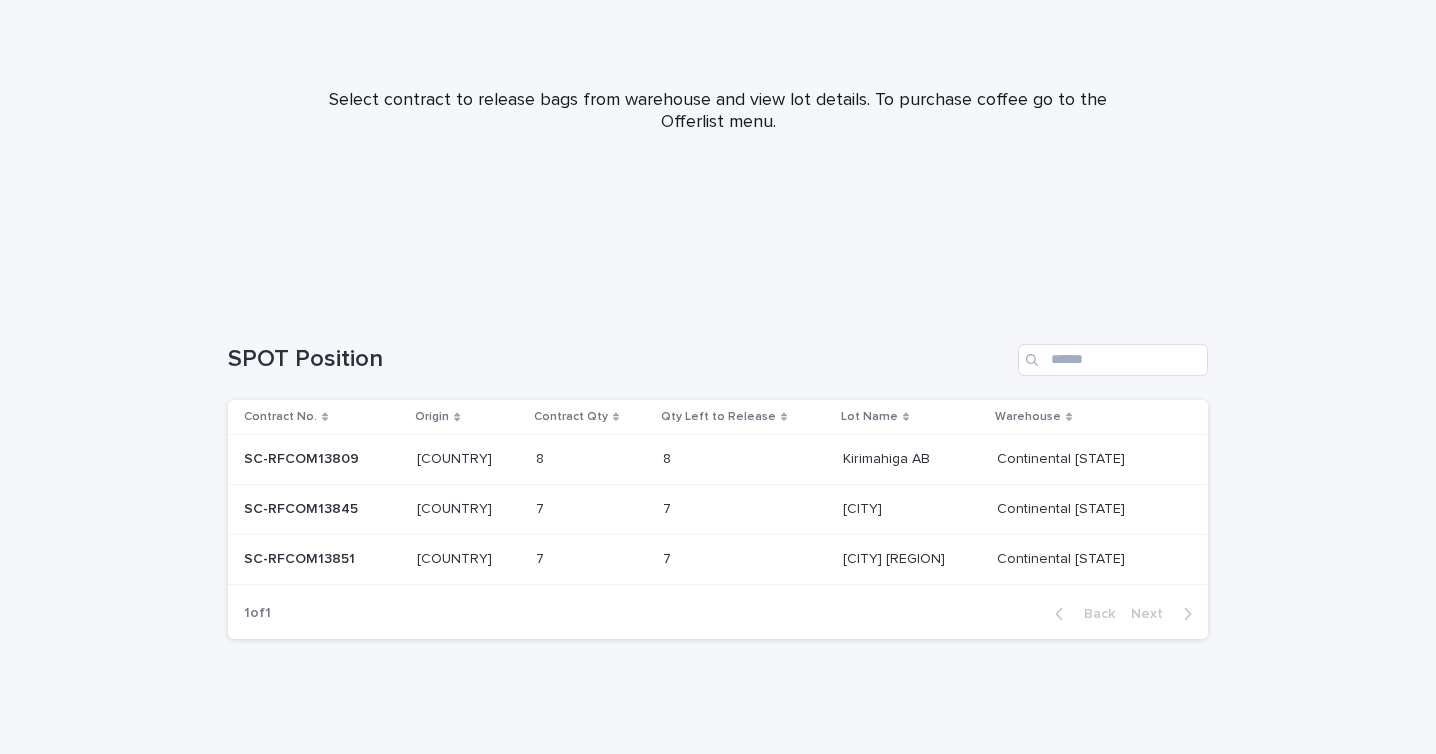 click on "8 8" at bounding box center (591, 459) 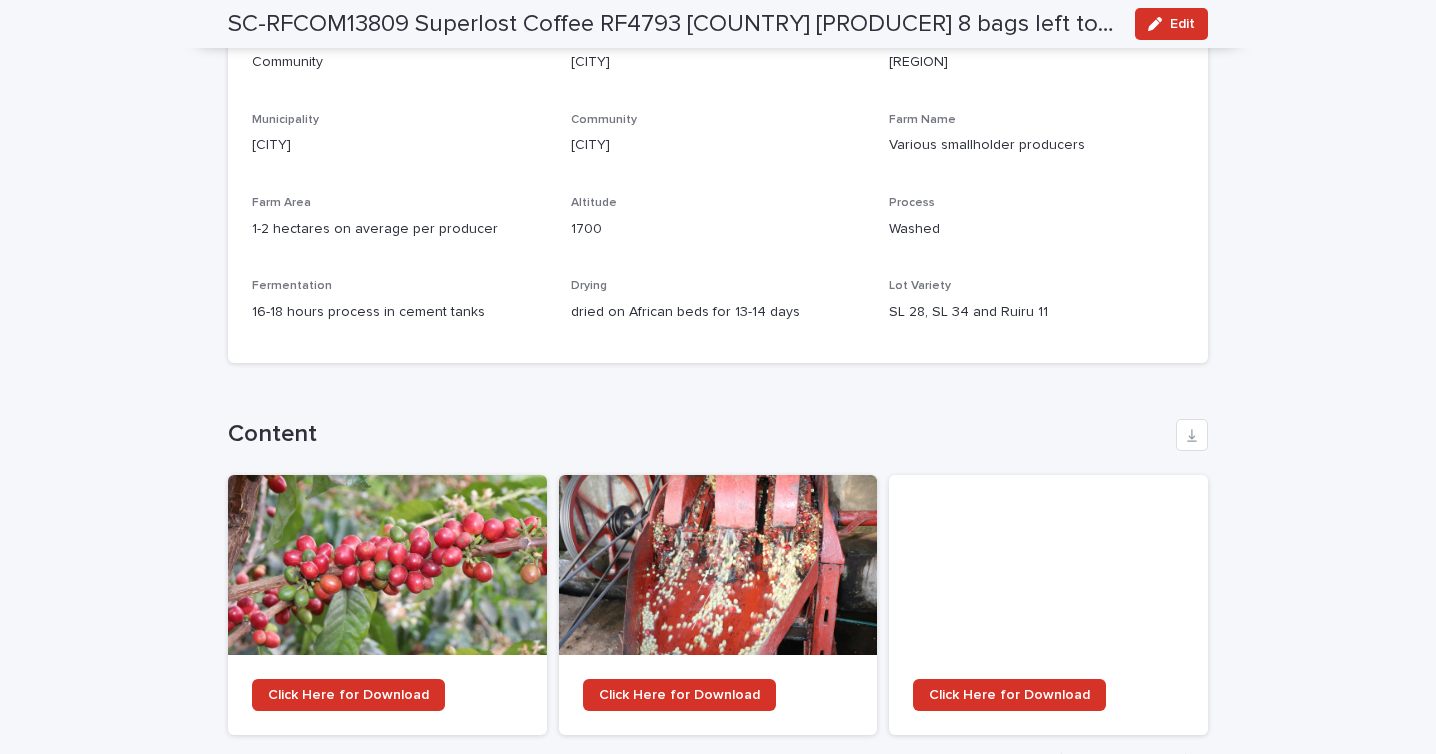 scroll, scrollTop: 1920, scrollLeft: 0, axis: vertical 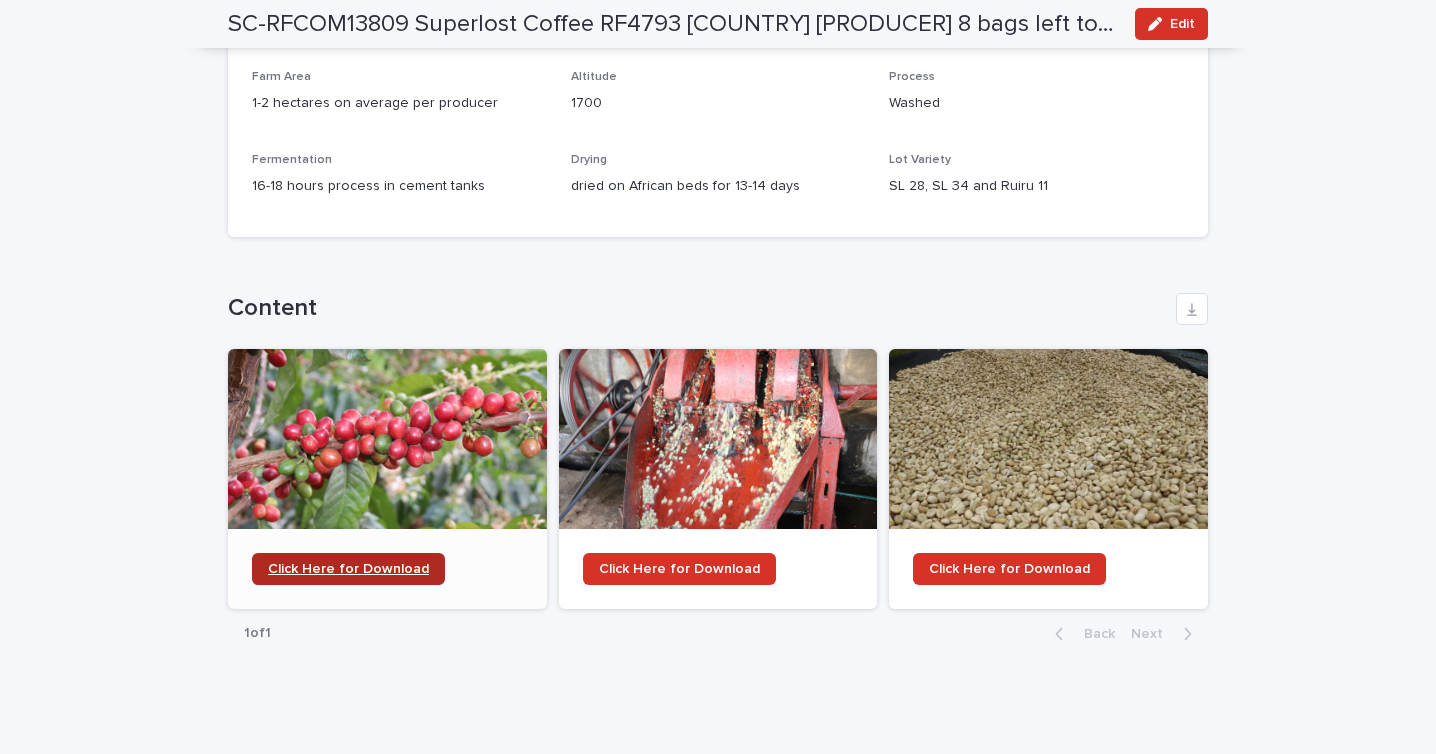 click on "Click Here for Download" at bounding box center [348, 569] 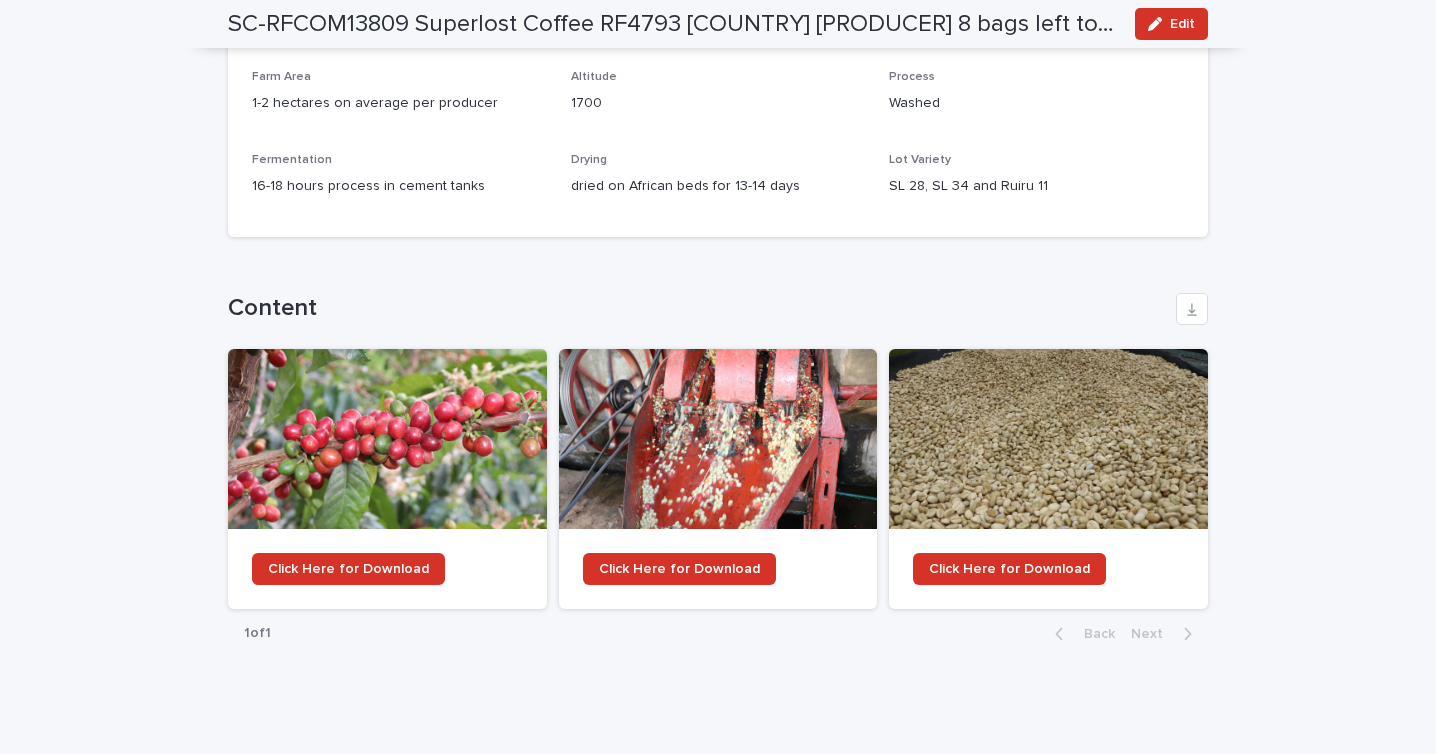 scroll, scrollTop: 1833, scrollLeft: 0, axis: vertical 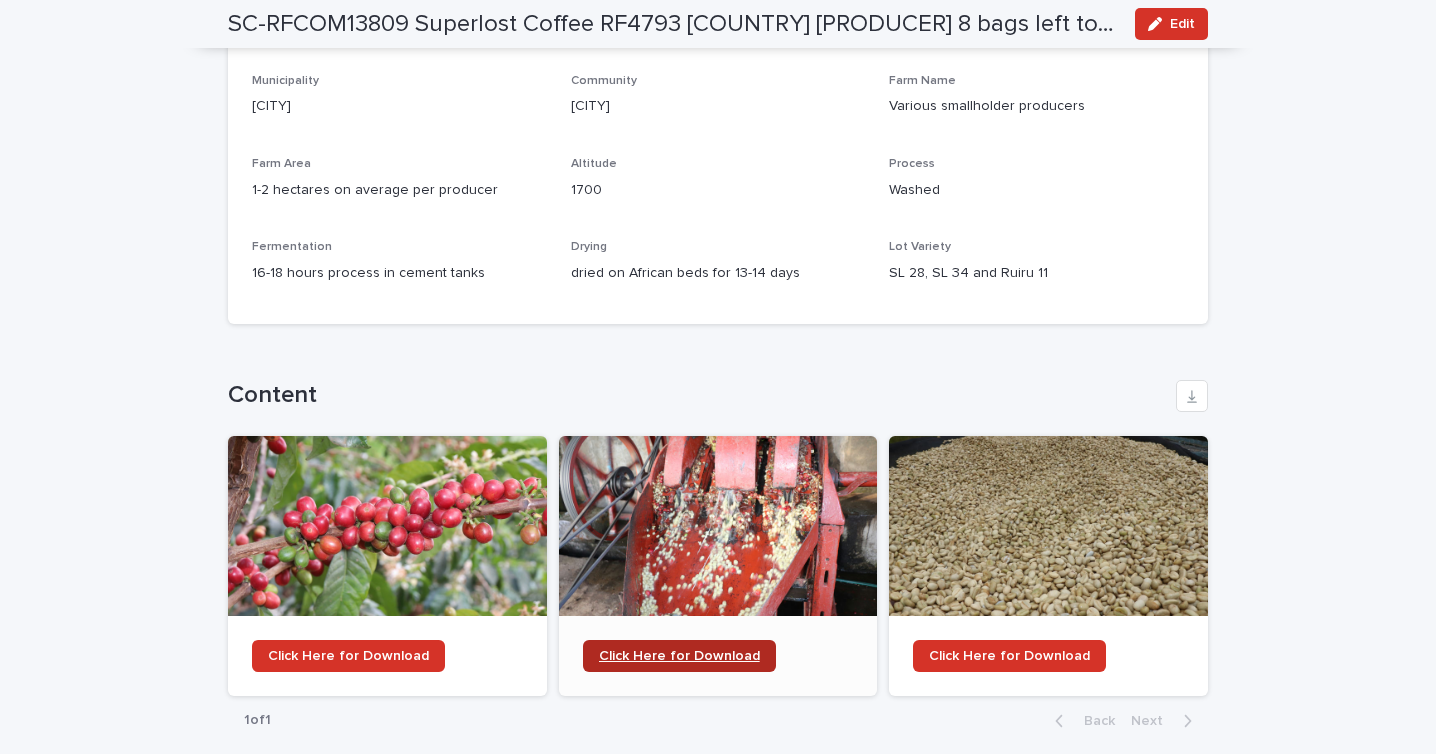 click on "Click Here for Download" at bounding box center (679, 656) 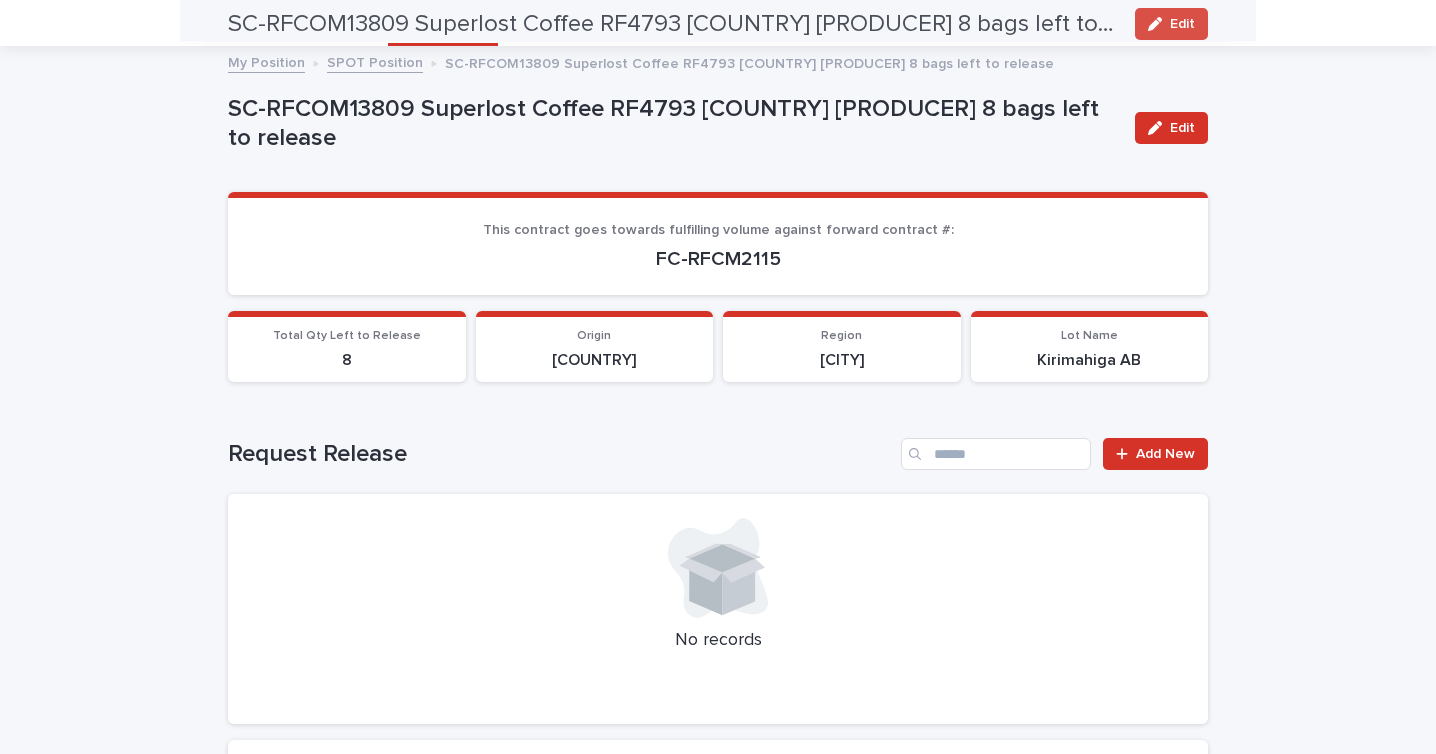scroll, scrollTop: 0, scrollLeft: 0, axis: both 